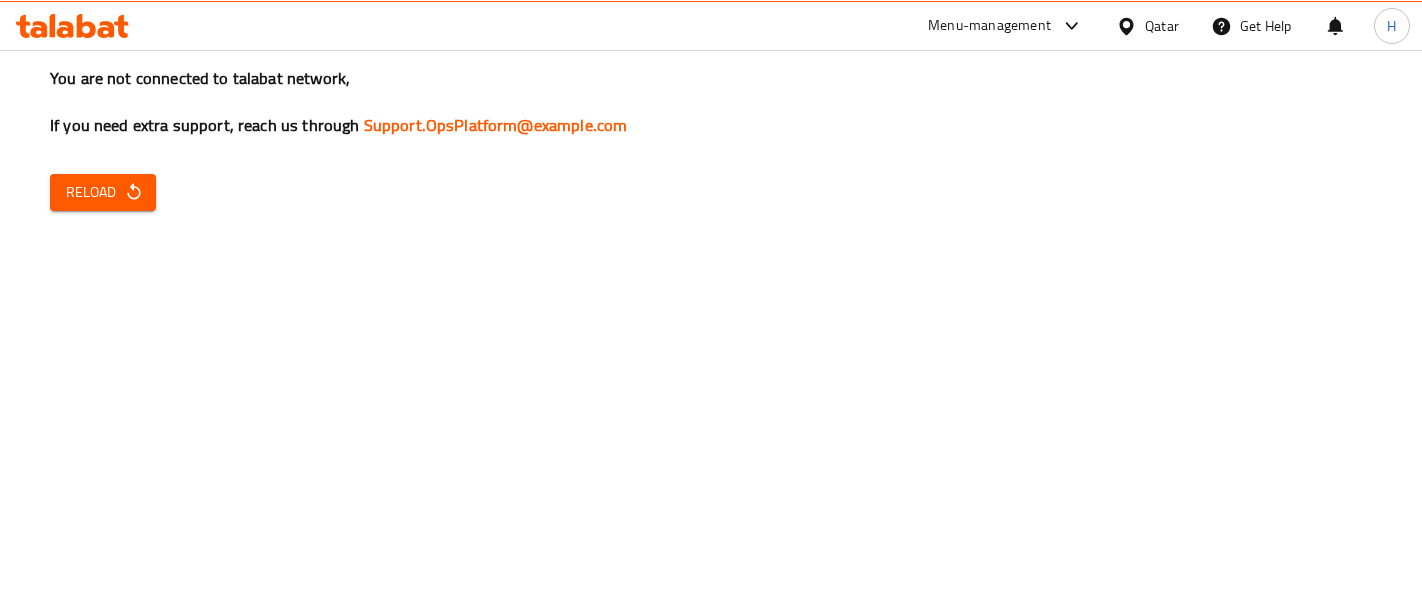 scroll, scrollTop: 0, scrollLeft: 0, axis: both 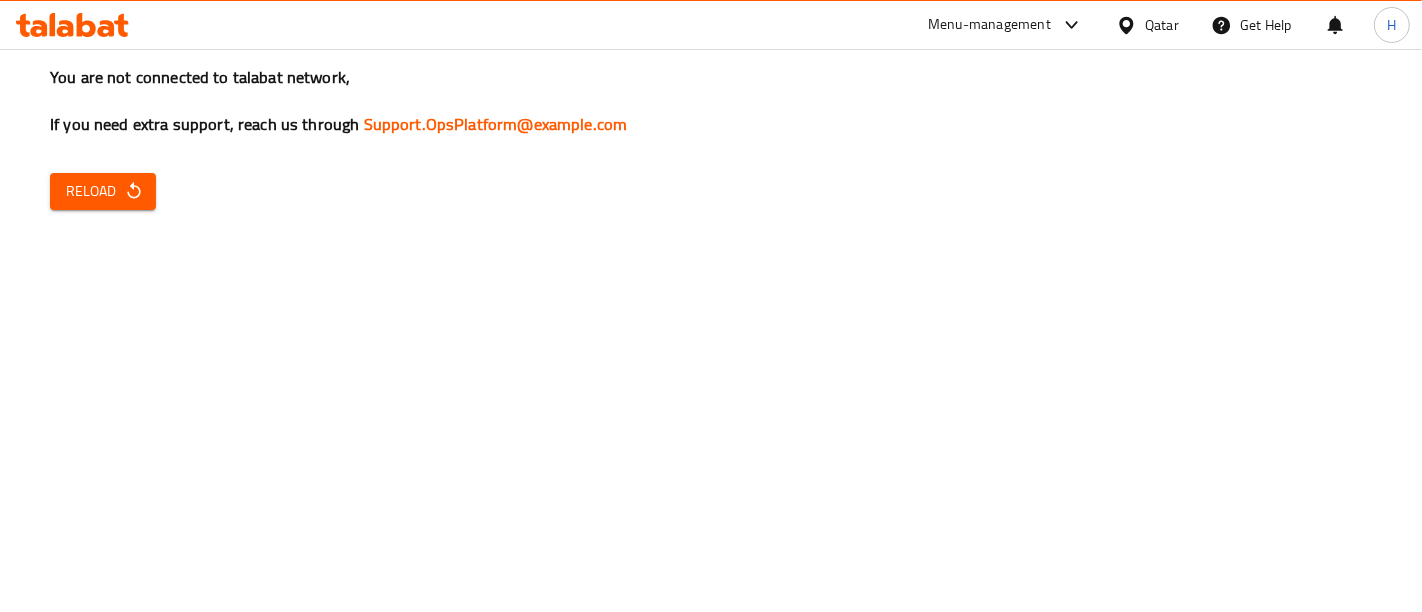 click at bounding box center (1067, 25) 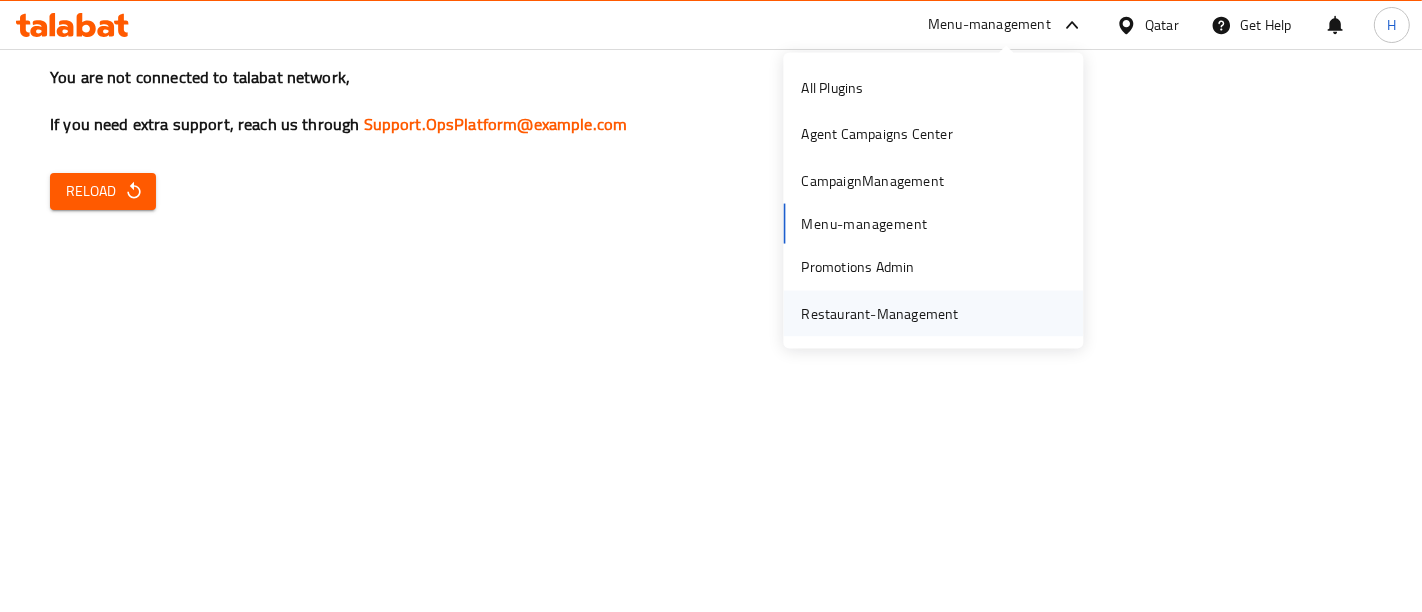 click on "Restaurant-Management" at bounding box center (879, 313) 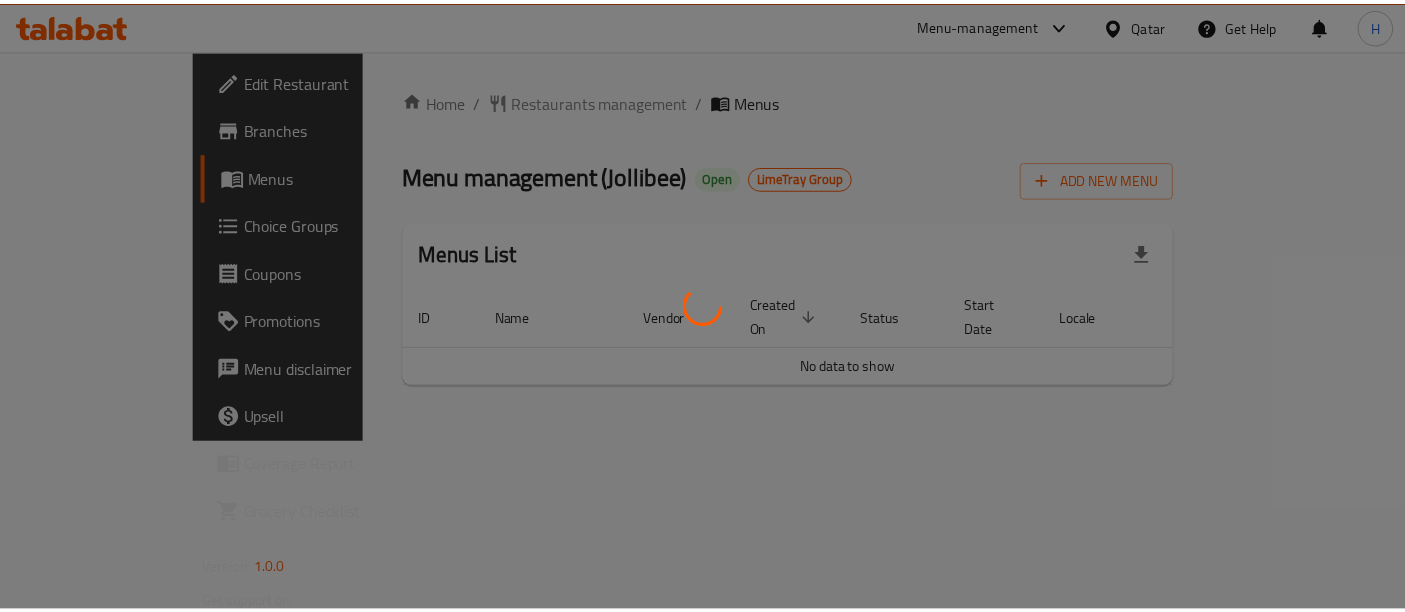 scroll, scrollTop: 0, scrollLeft: 0, axis: both 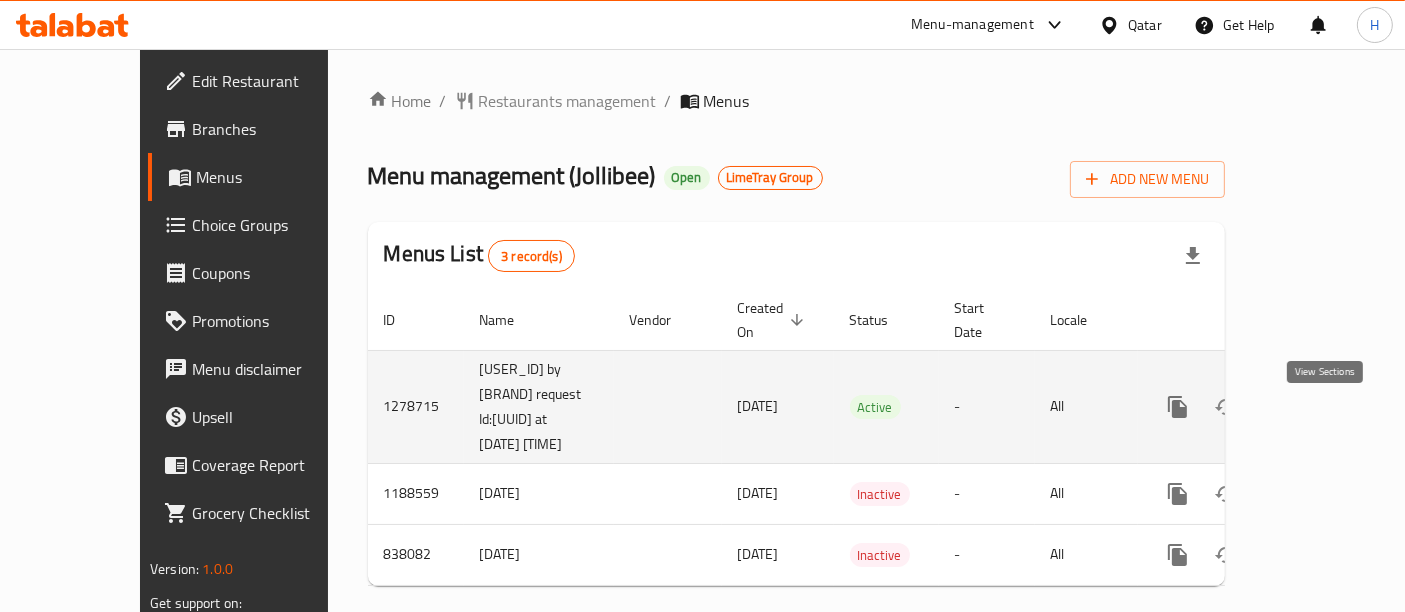 click 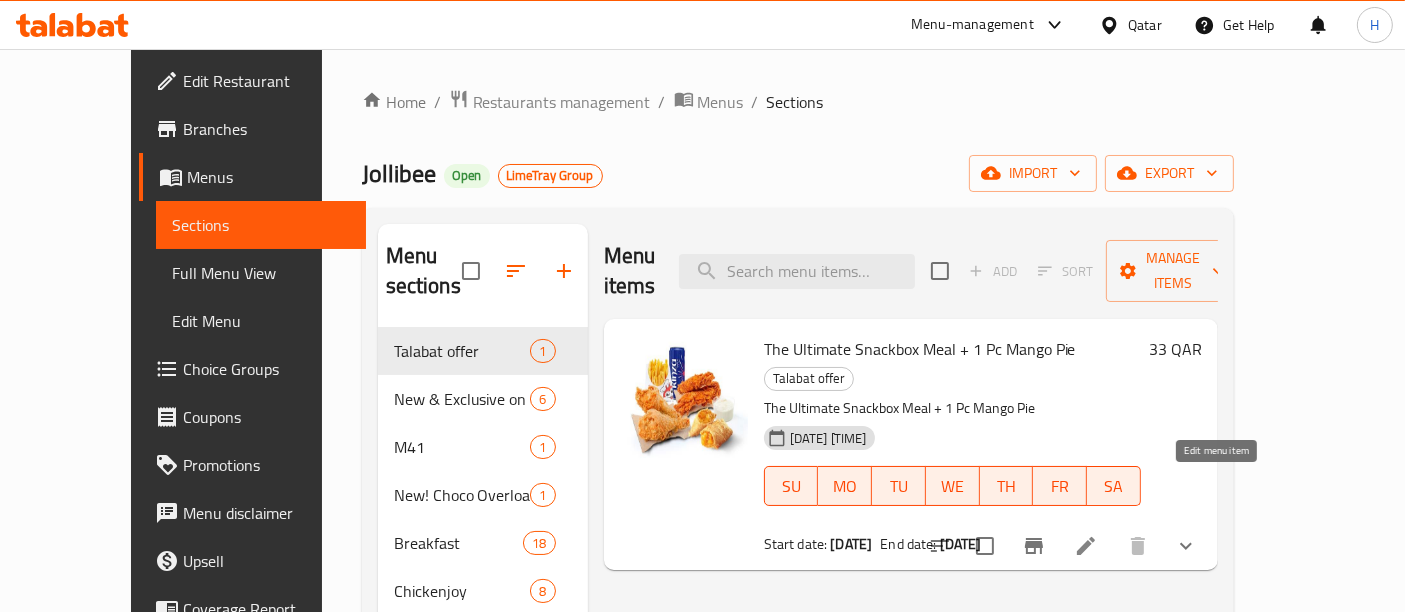 click 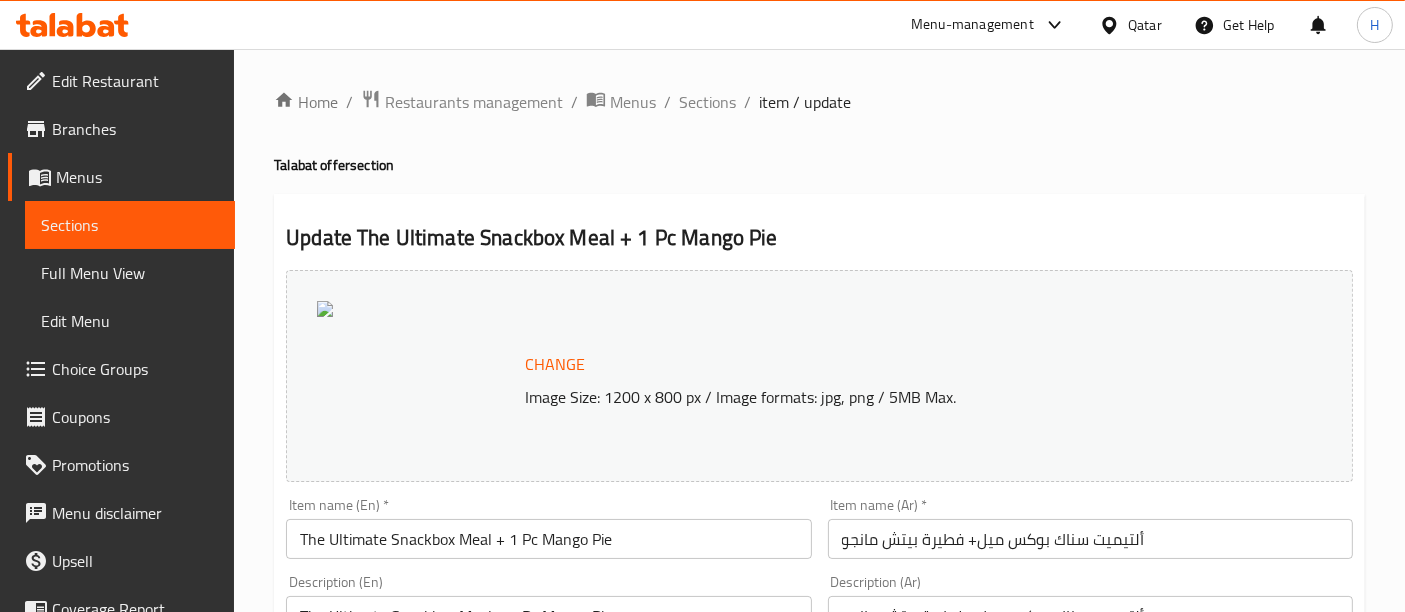 click on "Menu-management" at bounding box center [972, 25] 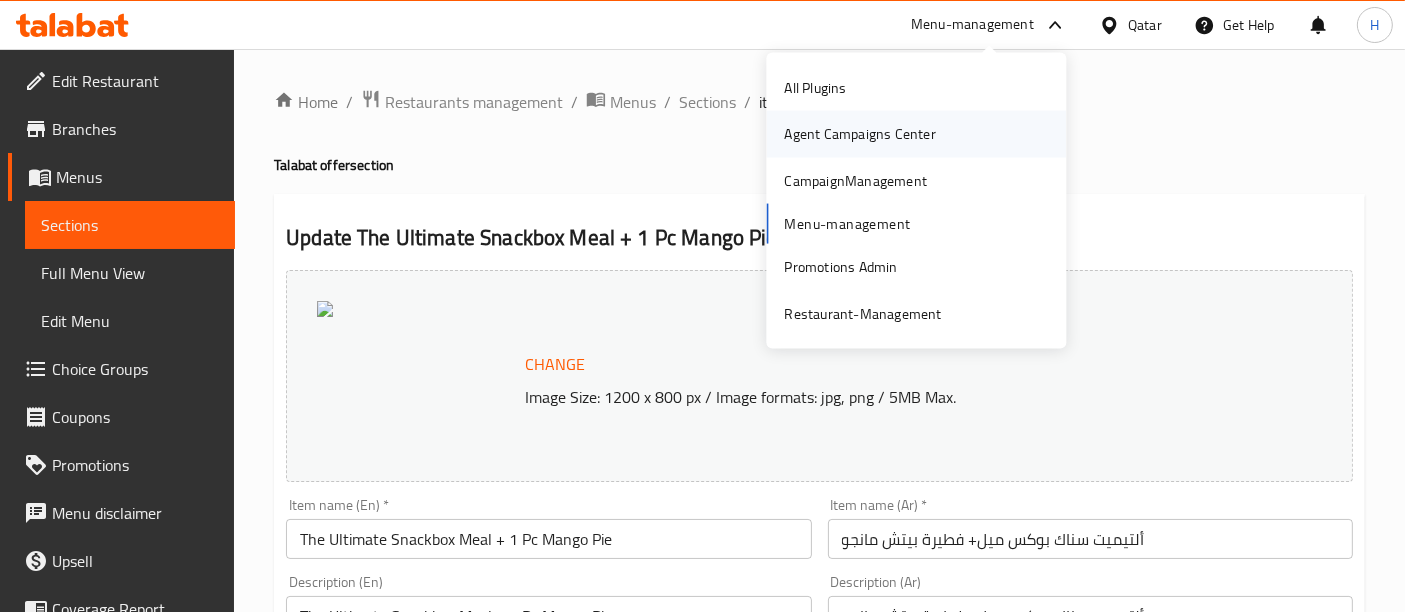 click on "Agent Campaigns Center" at bounding box center (859, 134) 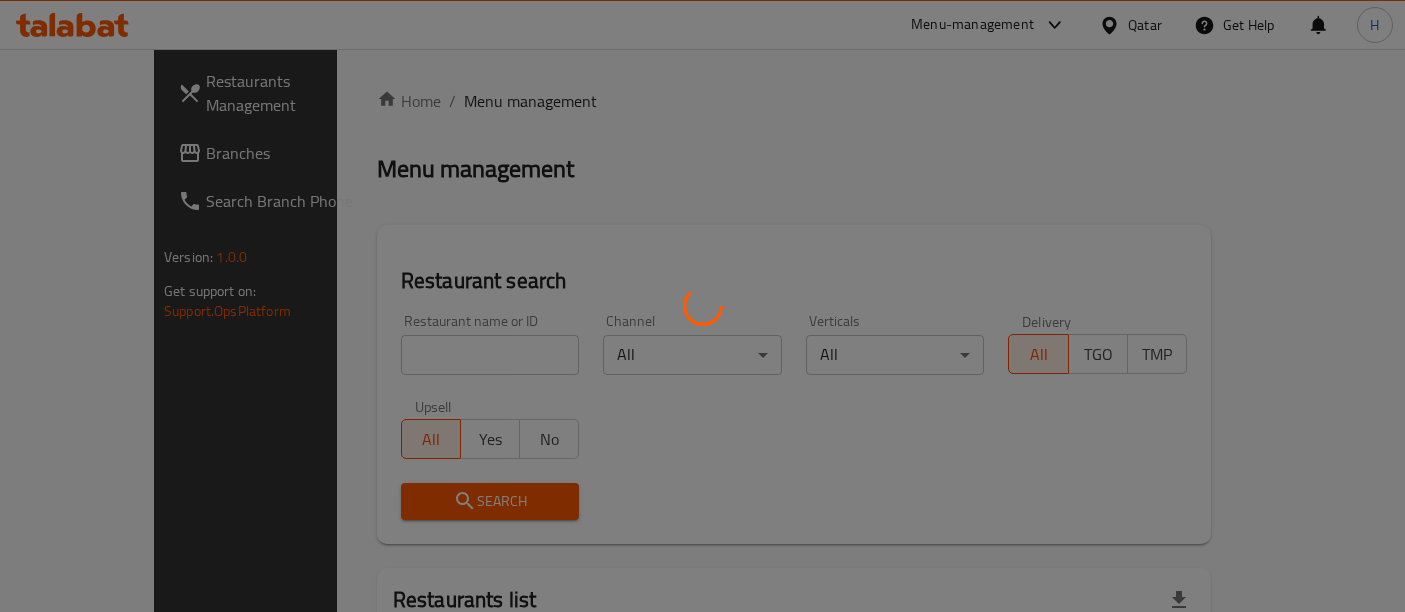 scroll, scrollTop: 0, scrollLeft: 0, axis: both 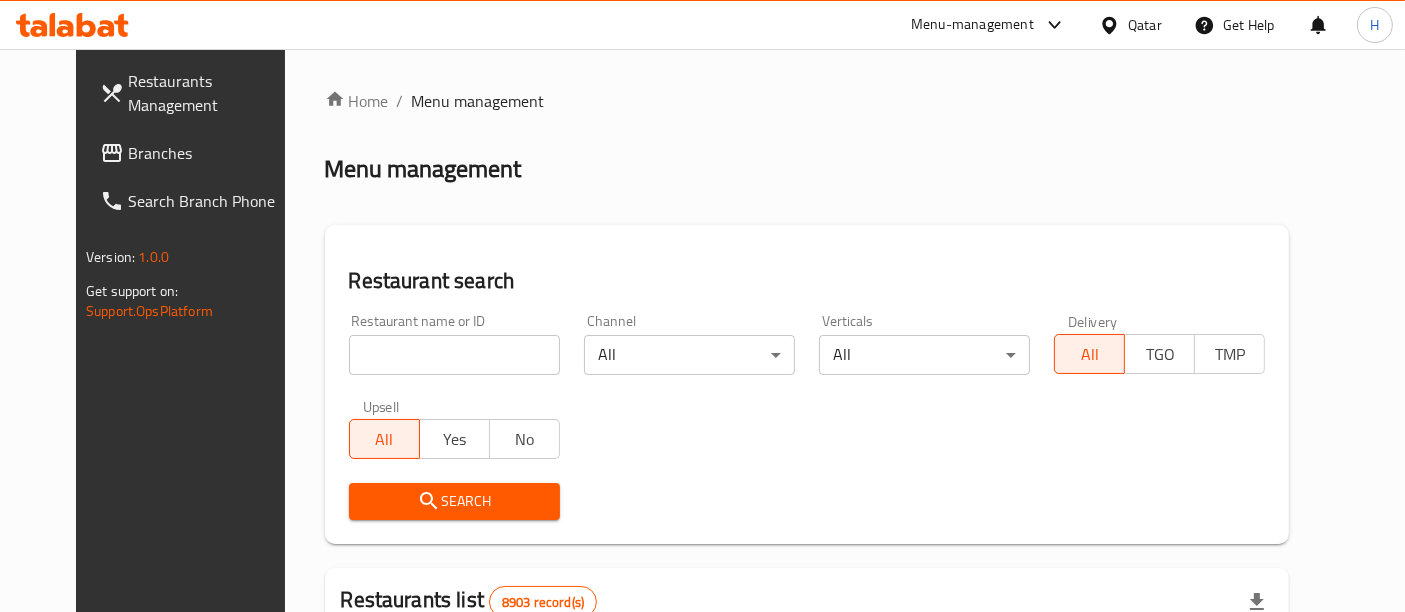 click at bounding box center [454, 355] 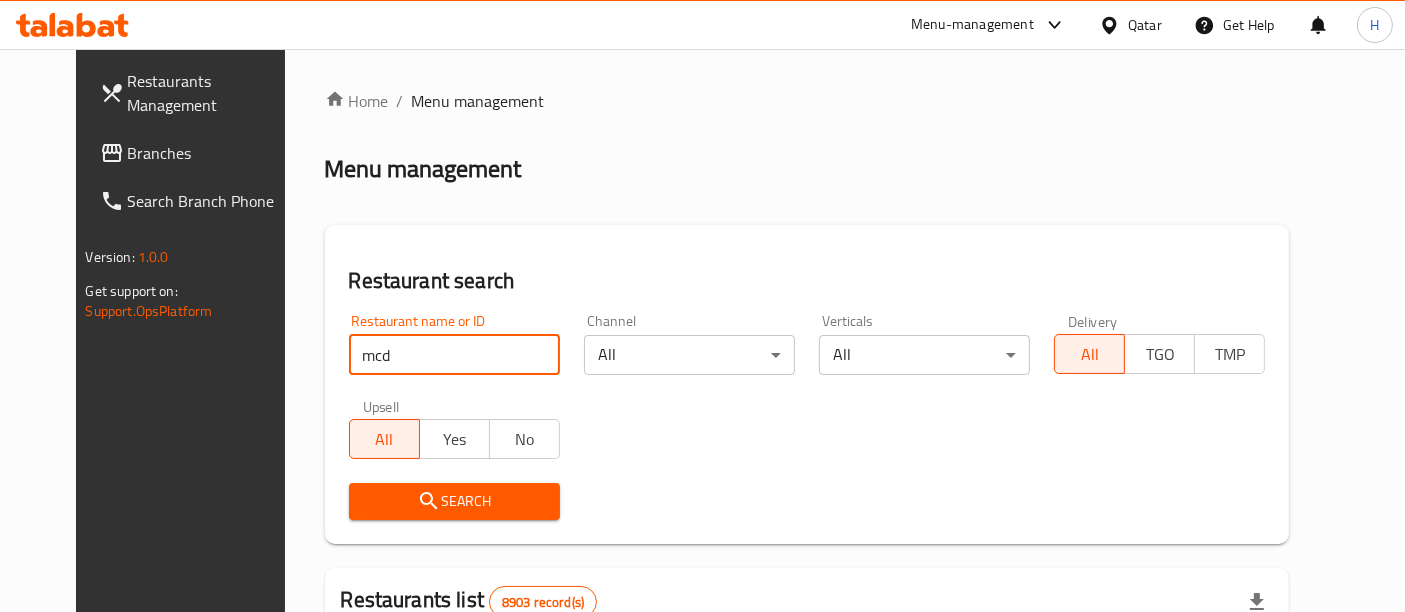 type on "mcd" 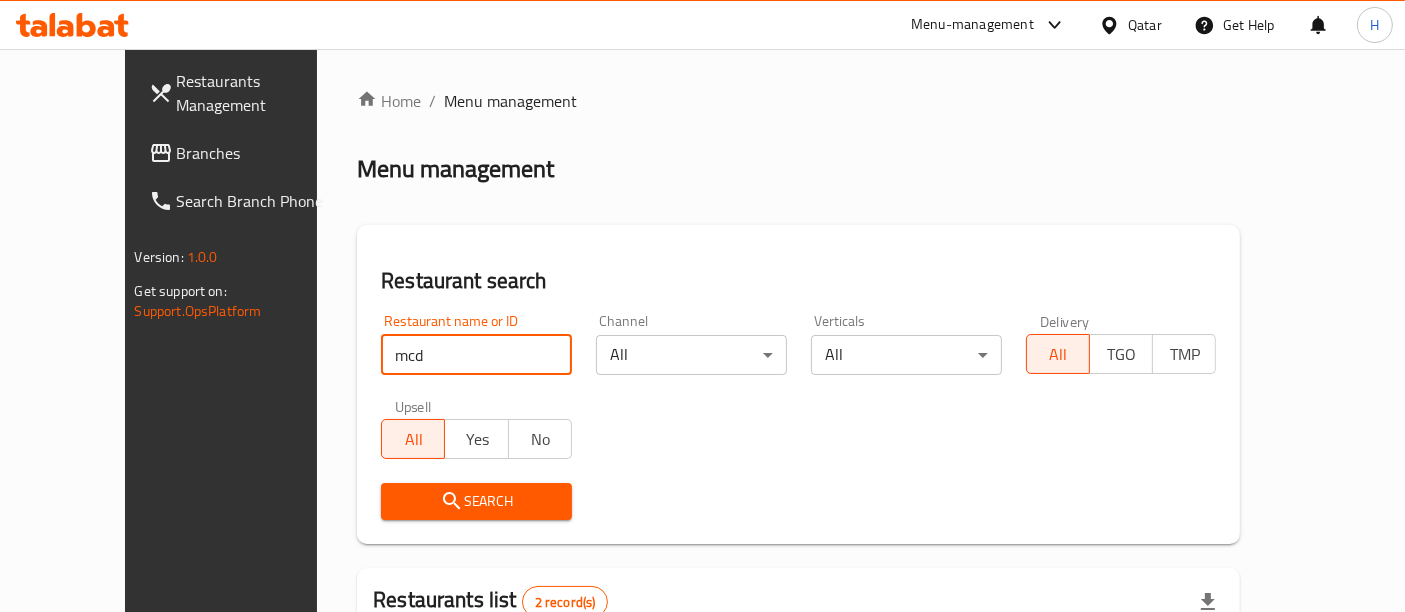 scroll, scrollTop: 310, scrollLeft: 0, axis: vertical 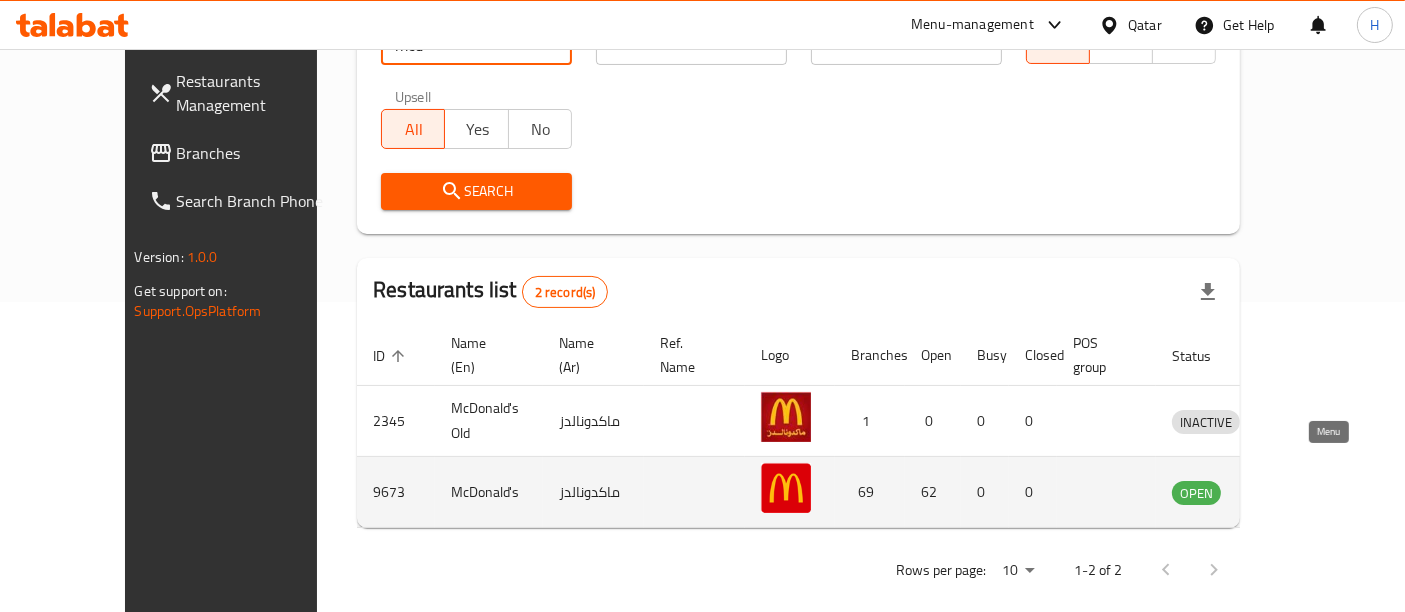 click at bounding box center [1298, 492] 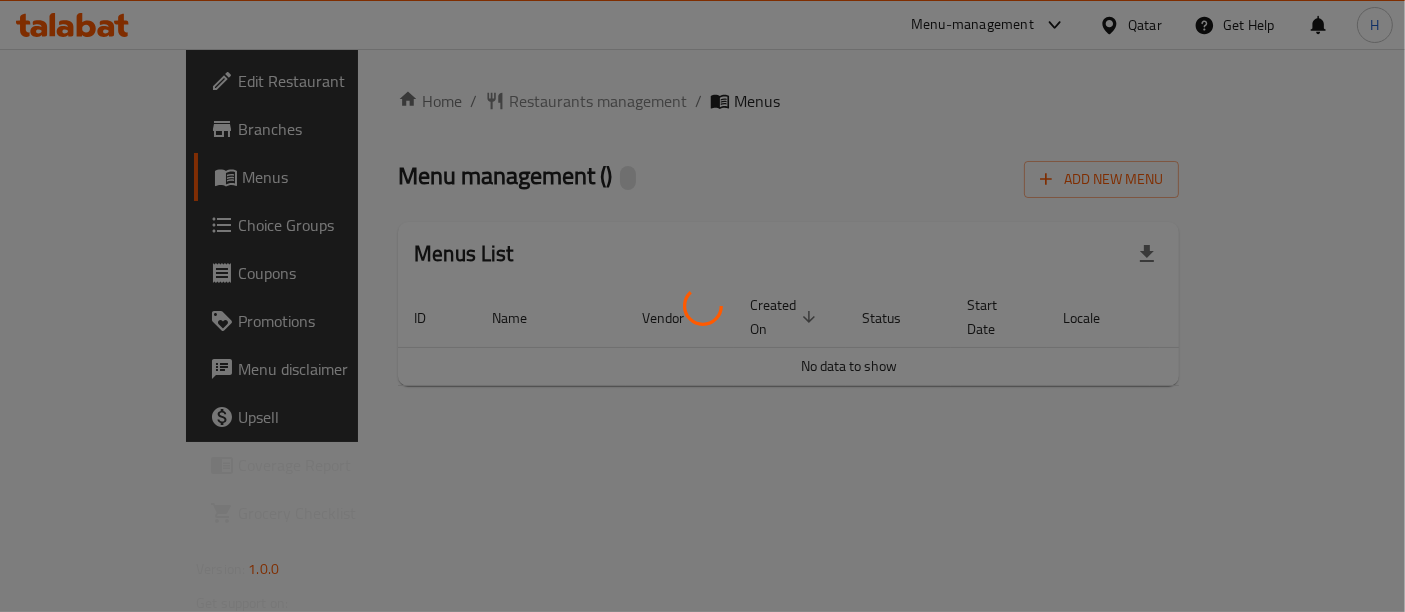 scroll, scrollTop: 0, scrollLeft: 0, axis: both 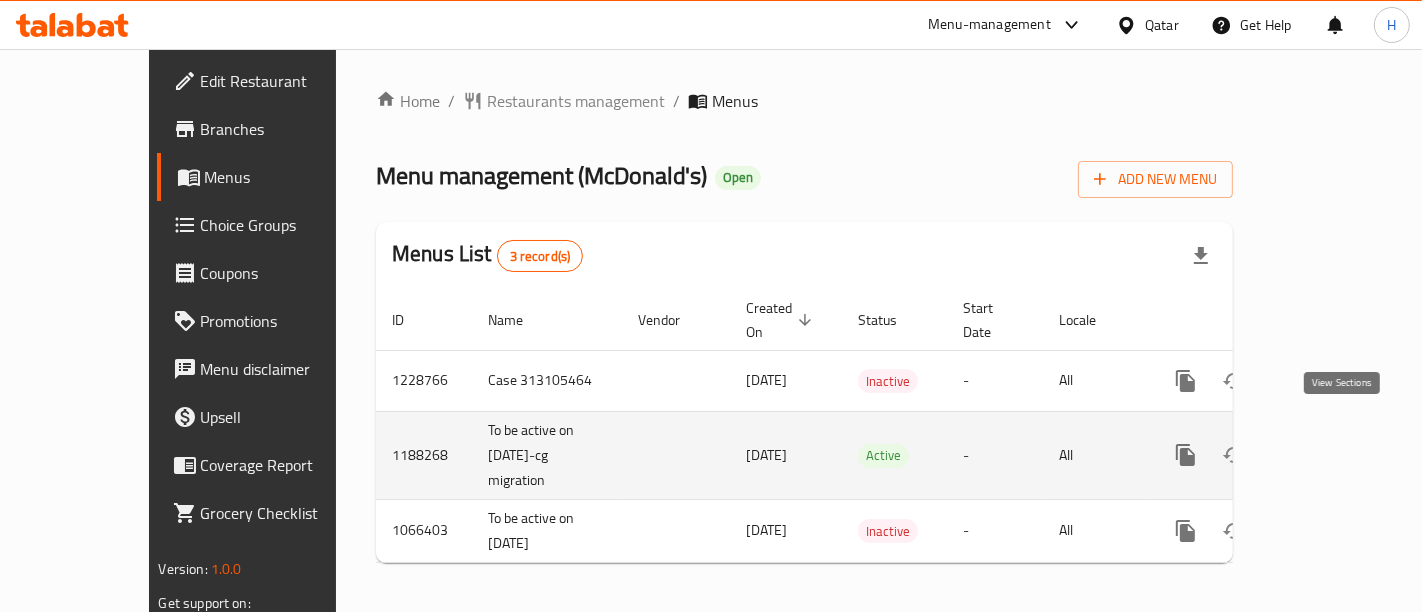 click at bounding box center [1330, 455] 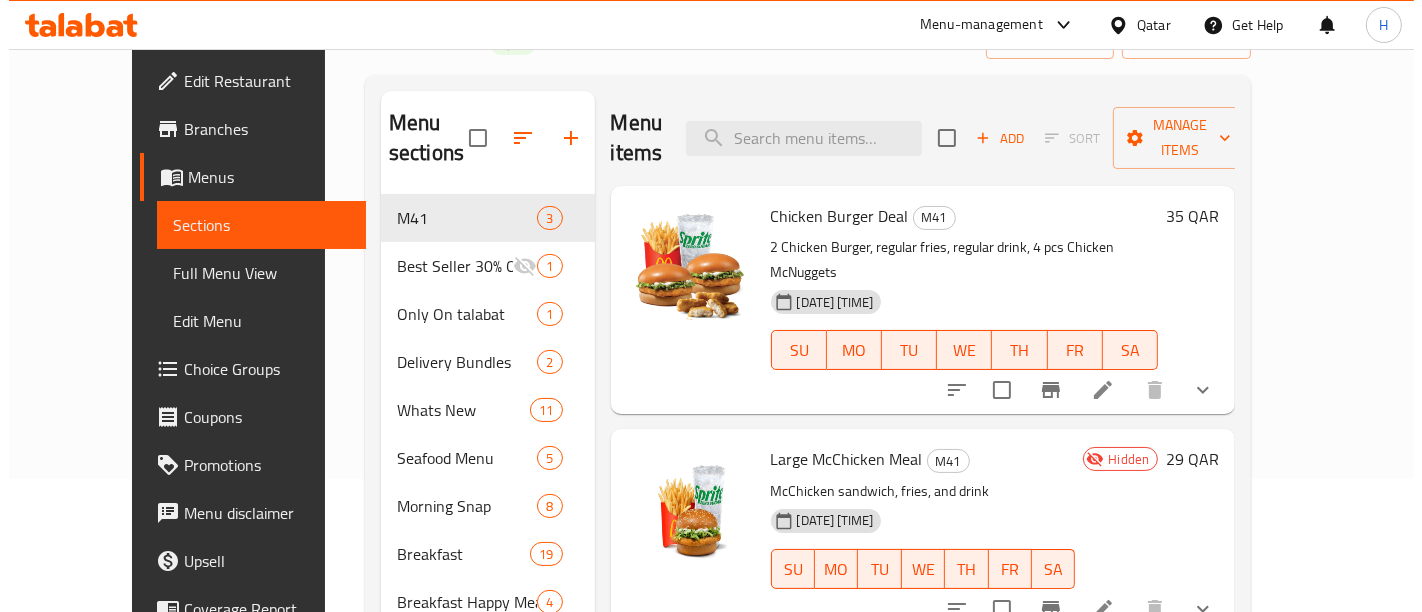 scroll, scrollTop: 142, scrollLeft: 0, axis: vertical 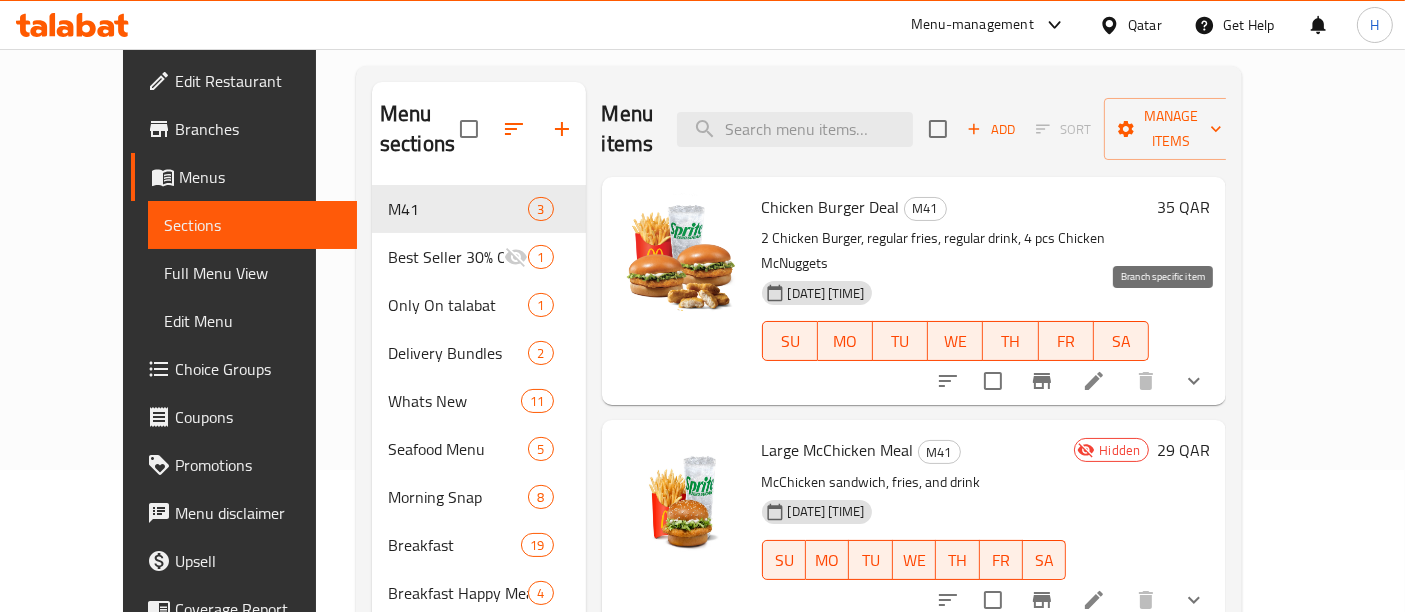 click 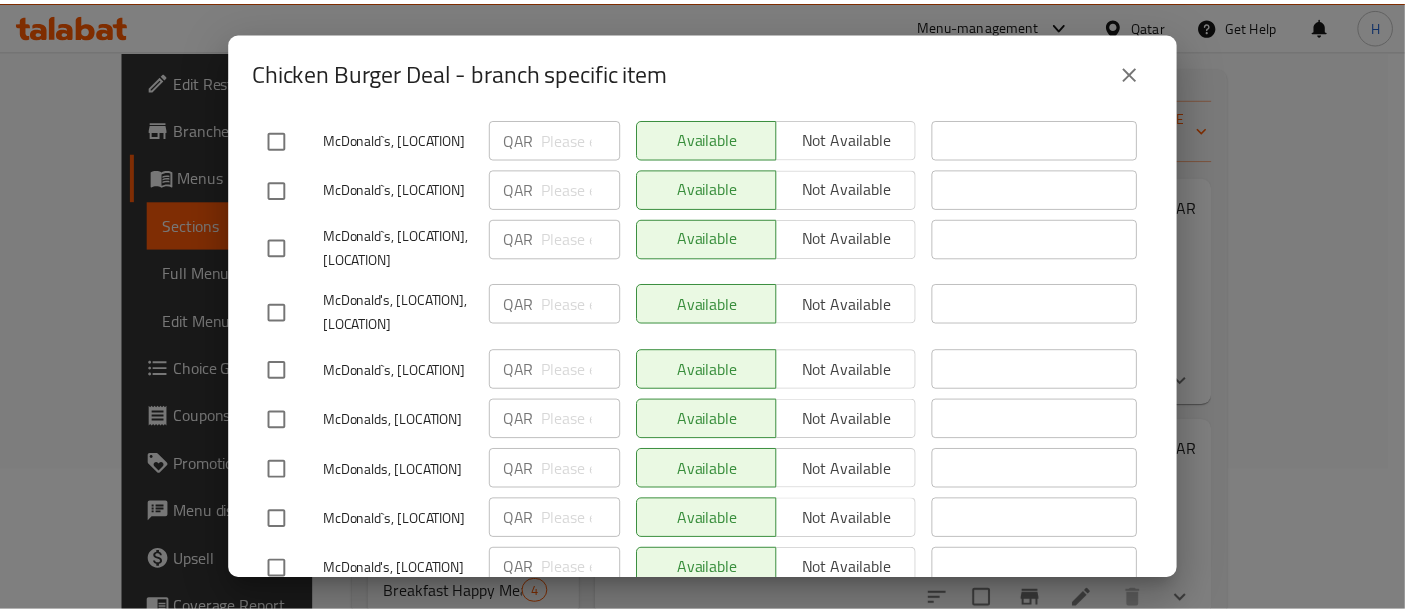 scroll, scrollTop: 4317, scrollLeft: 0, axis: vertical 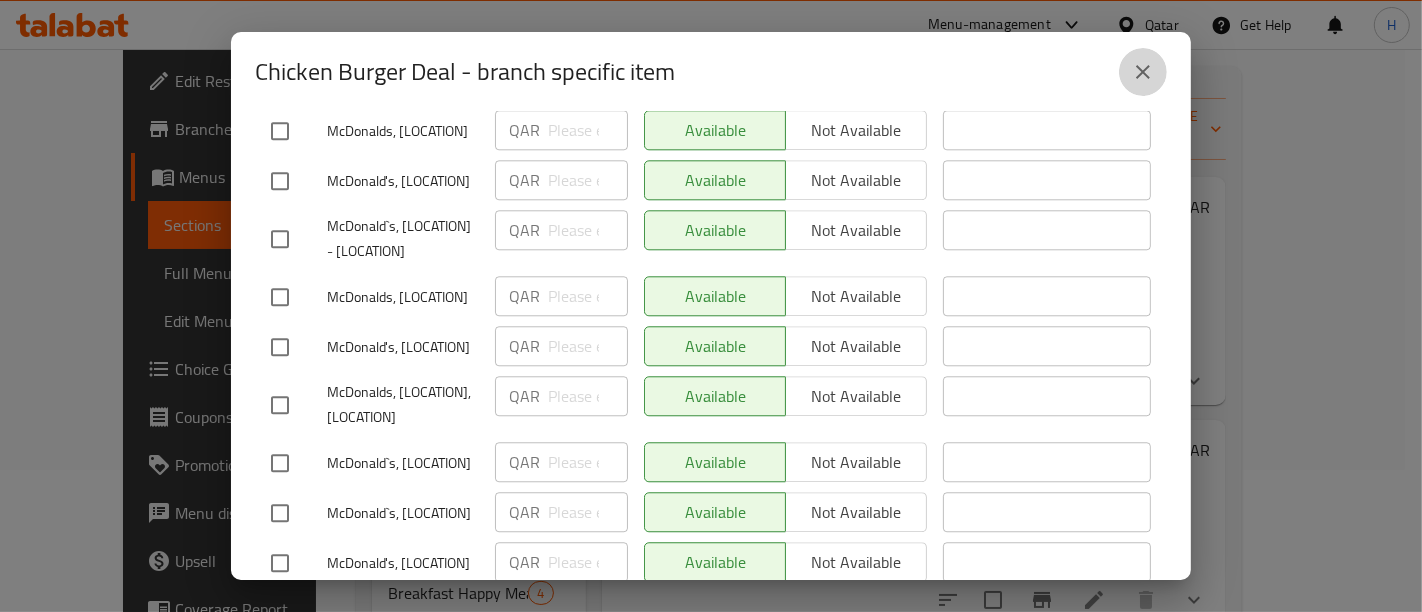 click 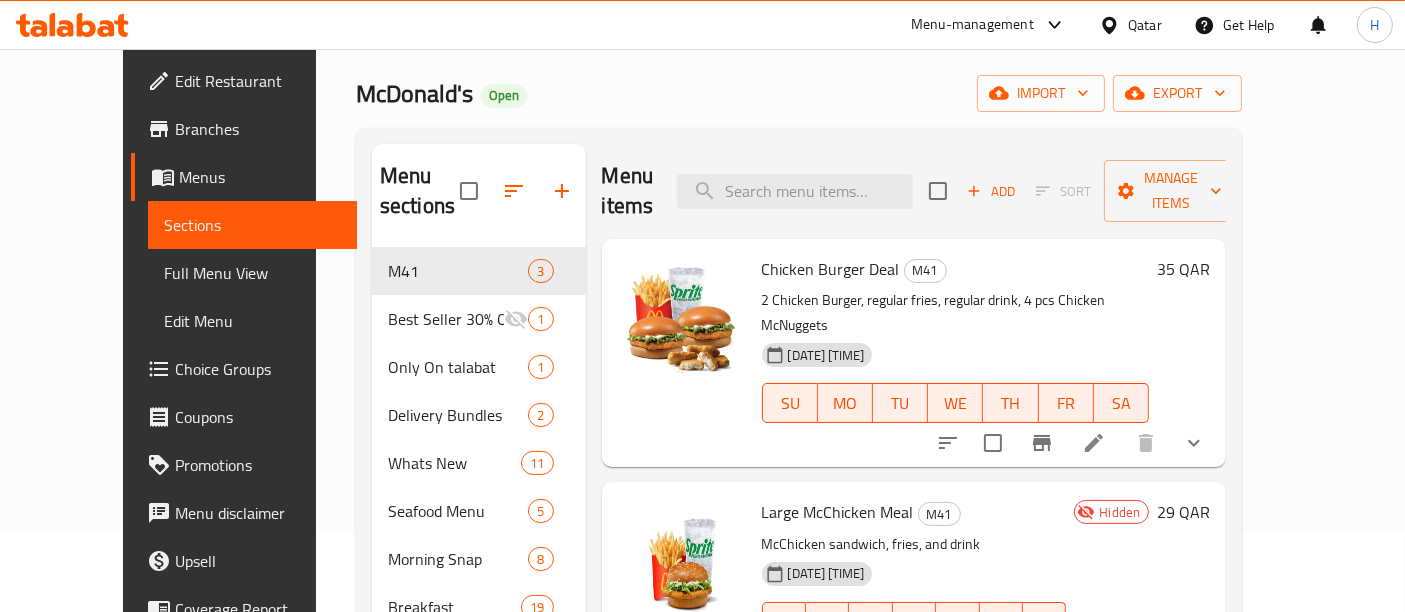 scroll, scrollTop: 0, scrollLeft: 0, axis: both 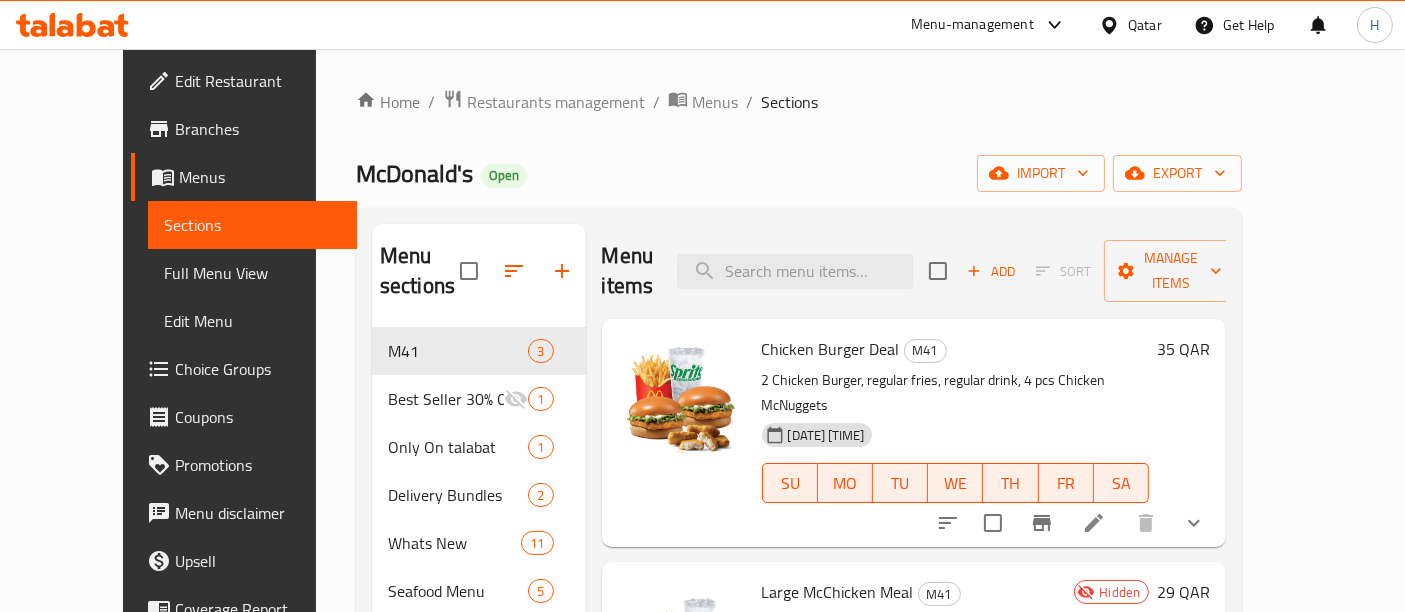click on "Chicken Burger Deal" at bounding box center (831, 349) 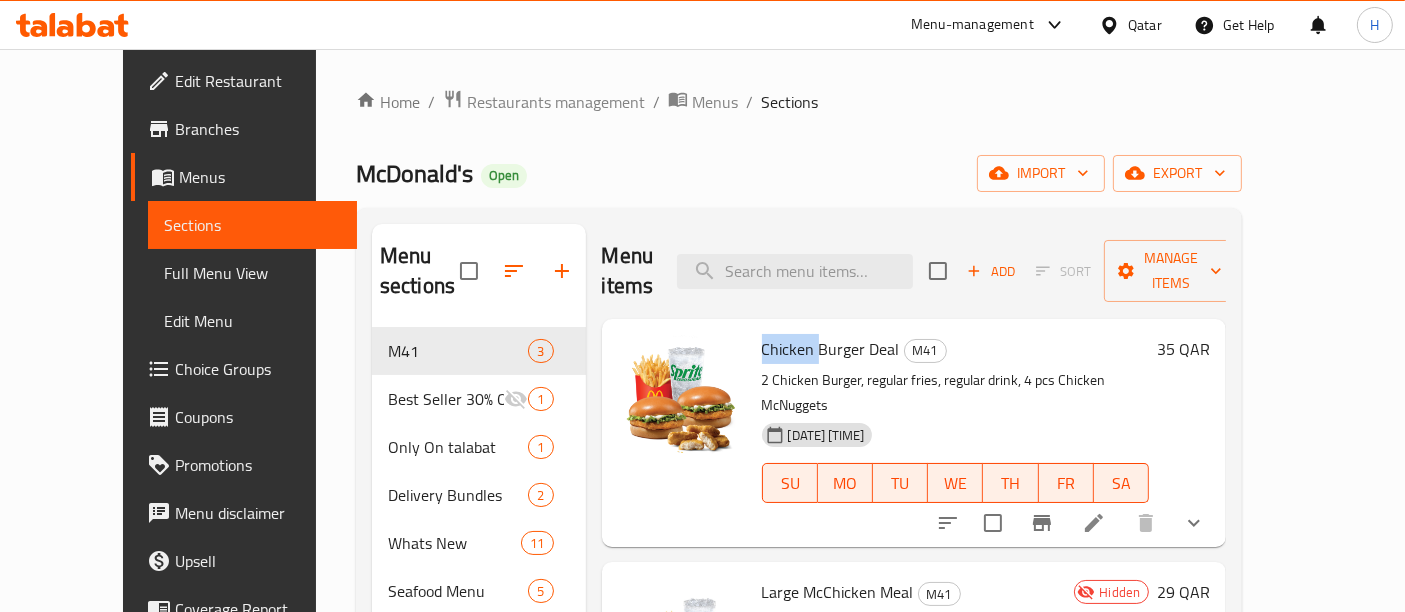 click on "Chicken Burger Deal" at bounding box center (831, 349) 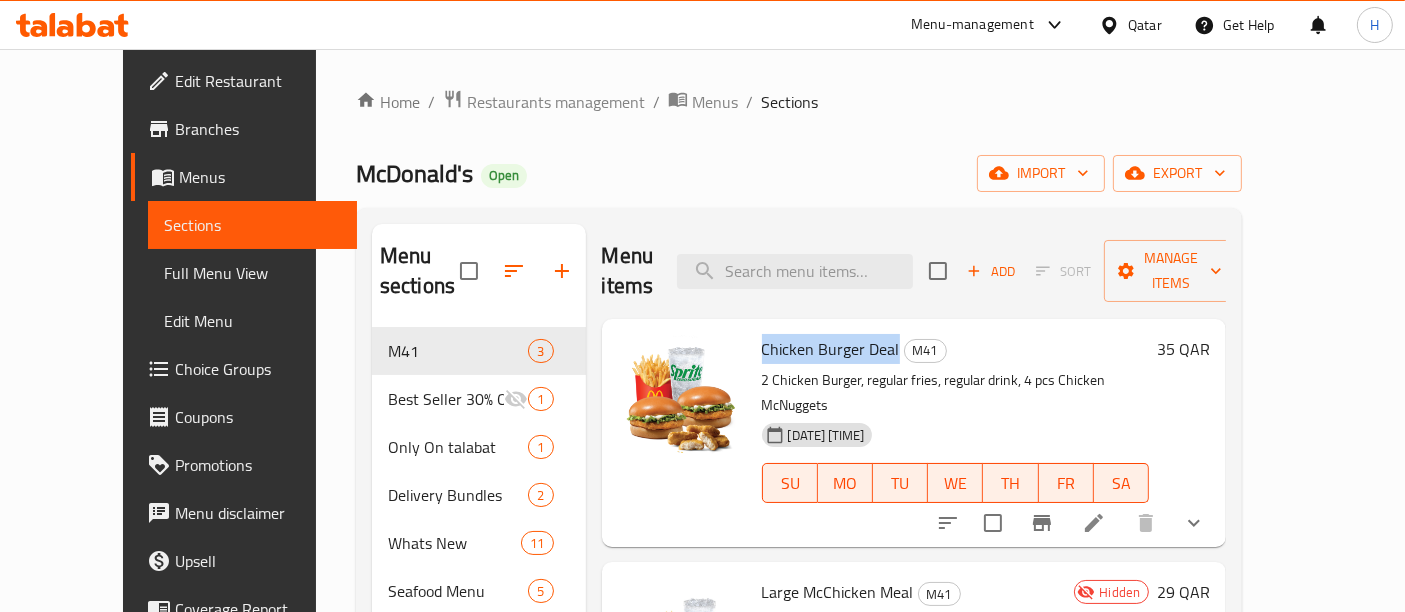 drag, startPoint x: 730, startPoint y: 319, endPoint x: 863, endPoint y: 323, distance: 133.06013 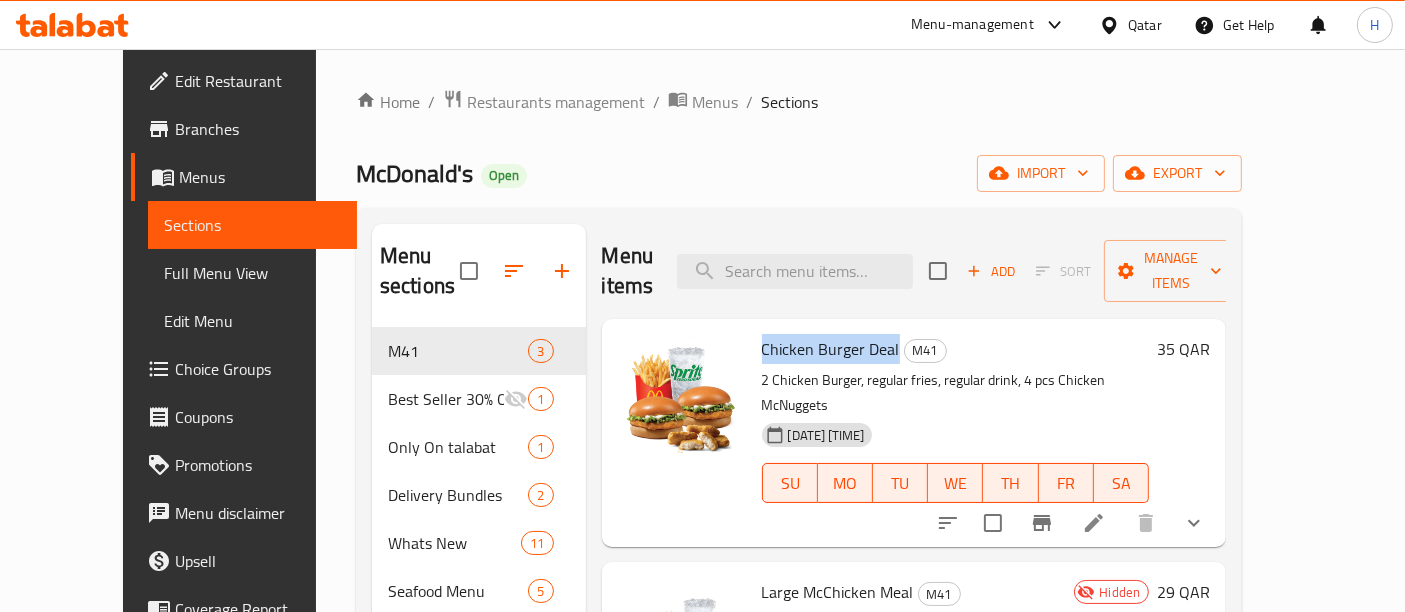 click on "Chicken Burger Deal" at bounding box center (831, 349) 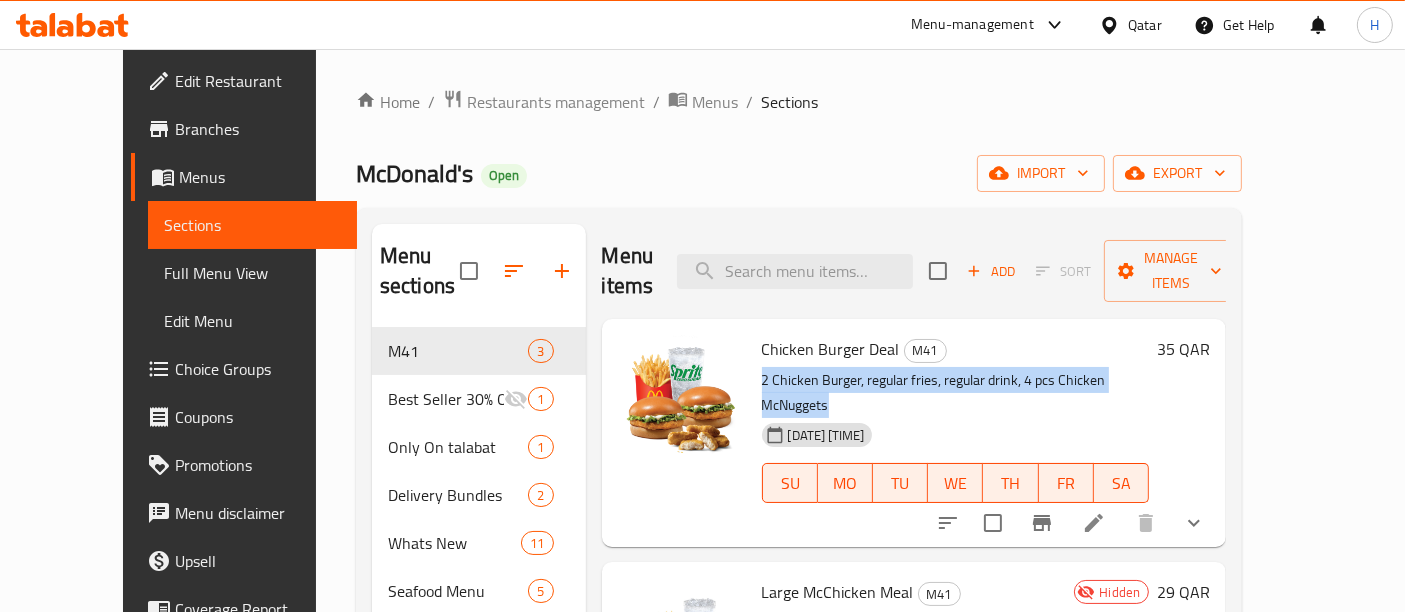 drag, startPoint x: 1143, startPoint y: 347, endPoint x: 728, endPoint y: 341, distance: 415.04337 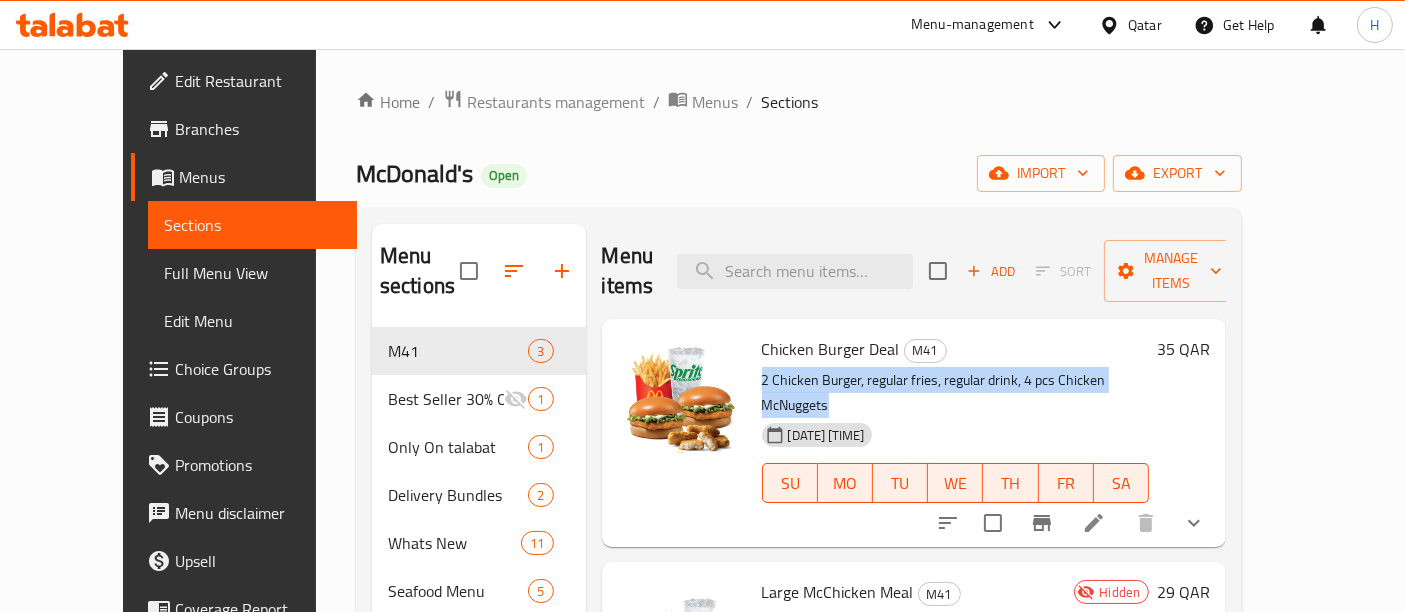 click on "M41 2 Chicken Burger, regular fries, regular drink, 4 pcs Chicken McNuggets [DATE] [TIME] SU MO TU WE TH FR SA" at bounding box center (956, 433) 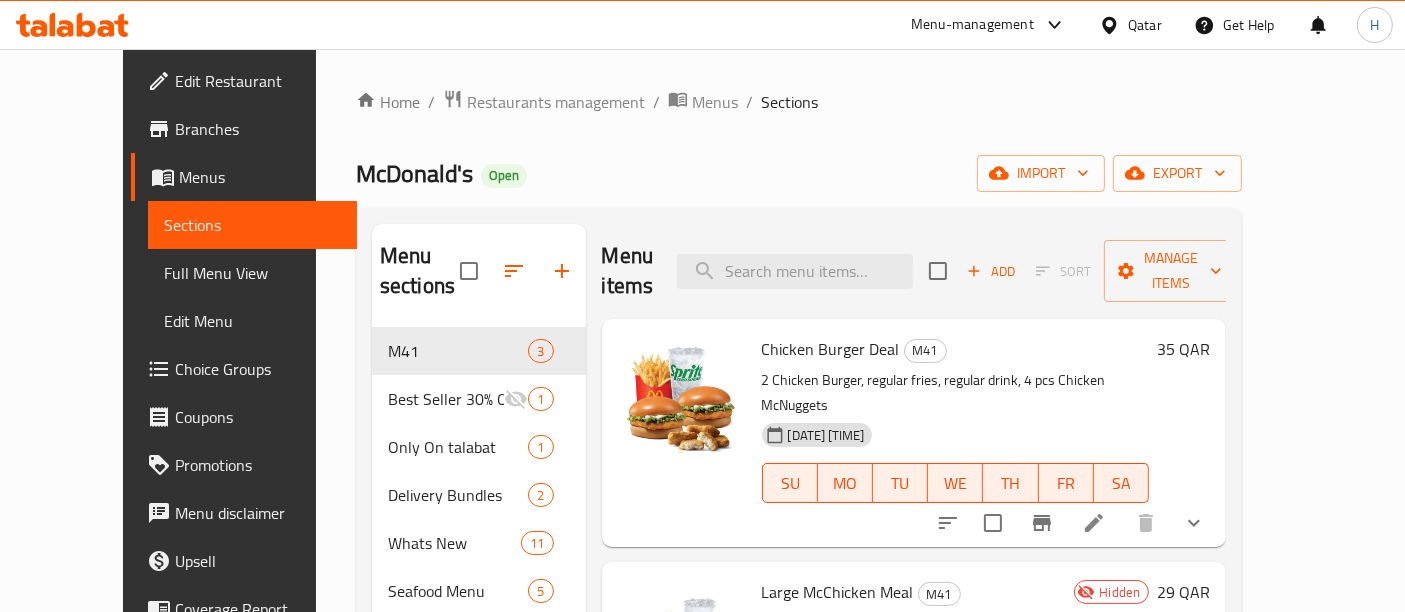 click on "Menu-management" at bounding box center [989, 25] 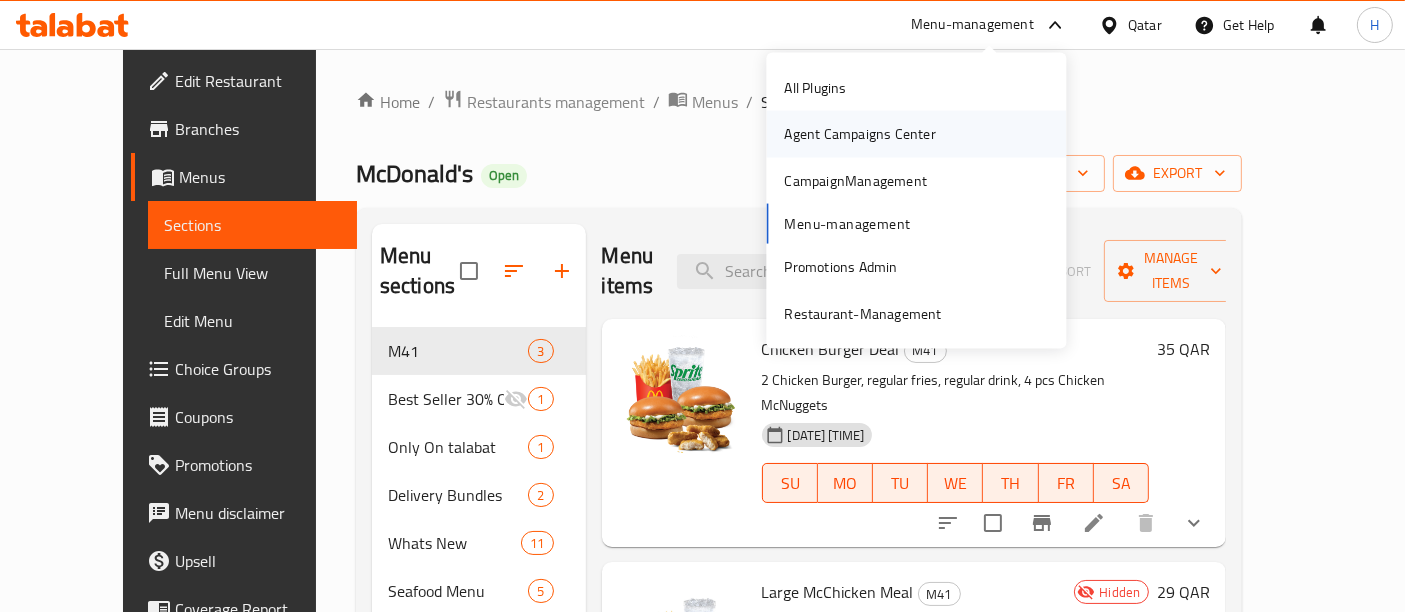 click on "Agent Campaigns Center" at bounding box center (859, 134) 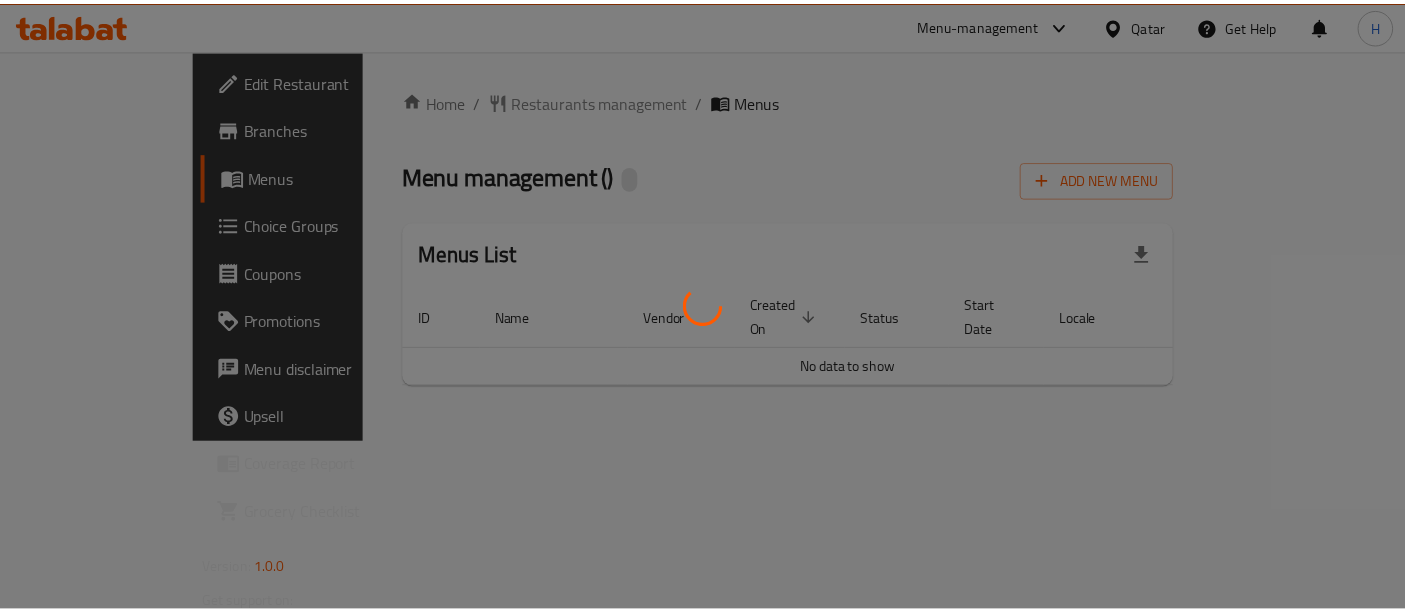 scroll, scrollTop: 0, scrollLeft: 0, axis: both 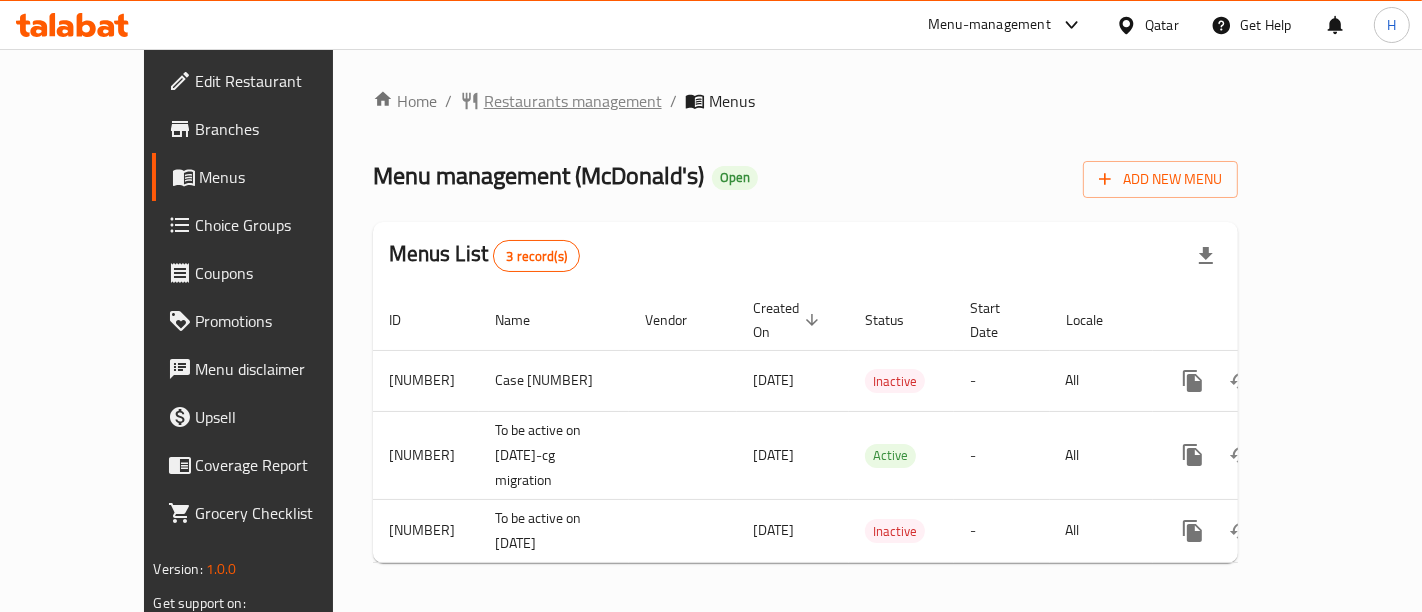 click on "Restaurants management" at bounding box center (573, 101) 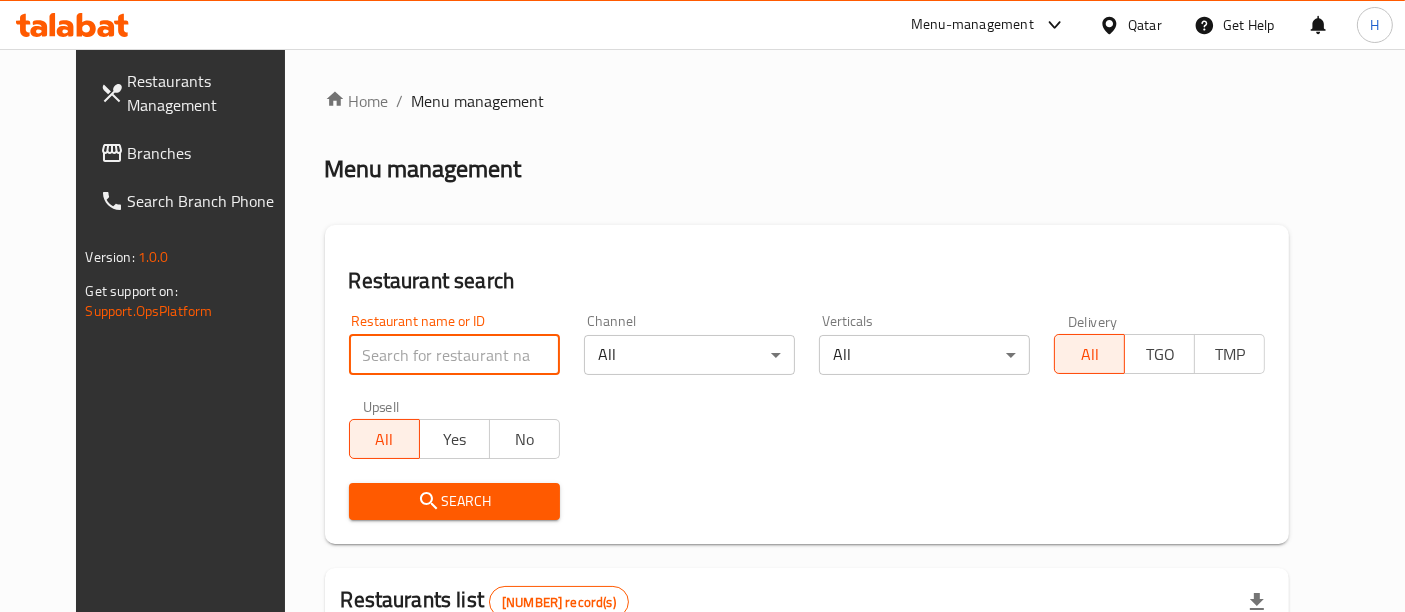 click at bounding box center [454, 355] 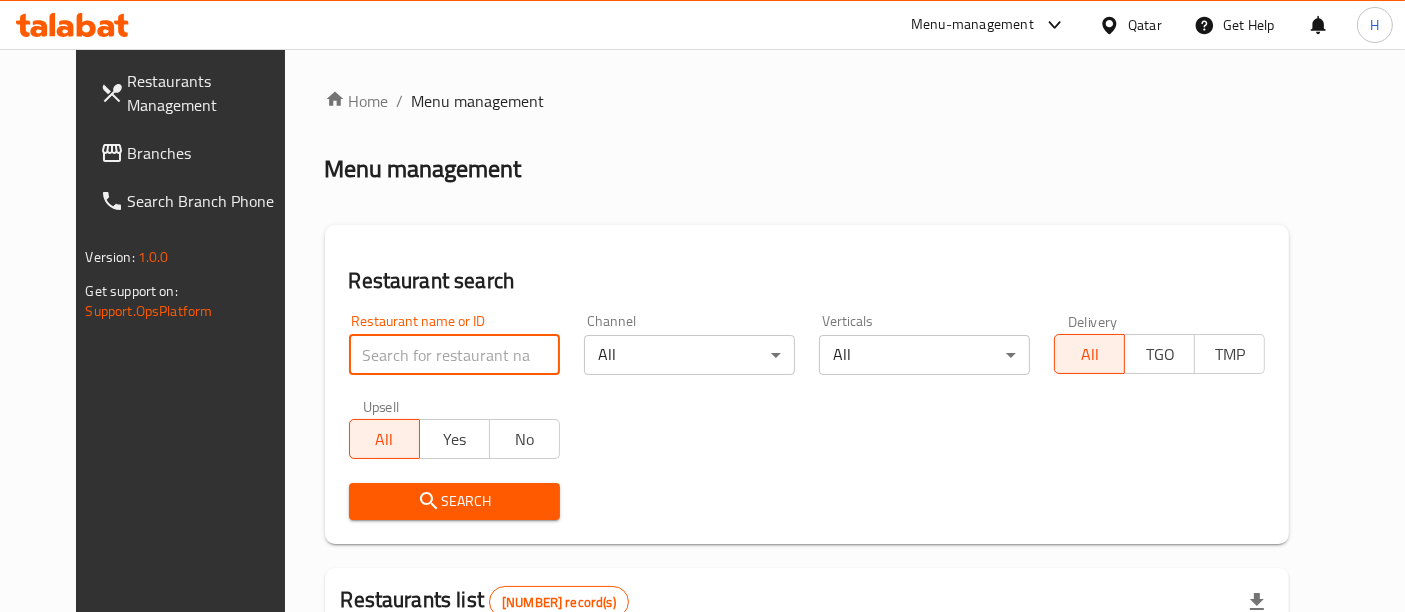 paste on "Café Pouchkine" 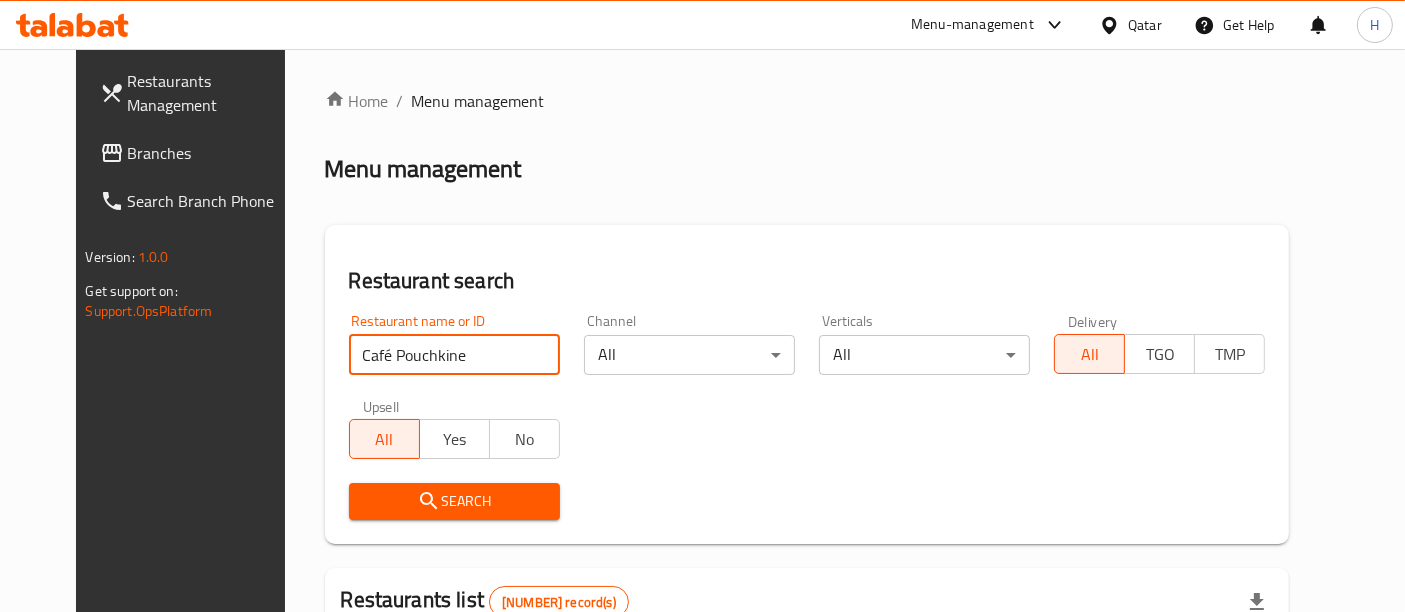 click on "Search" at bounding box center (454, 501) 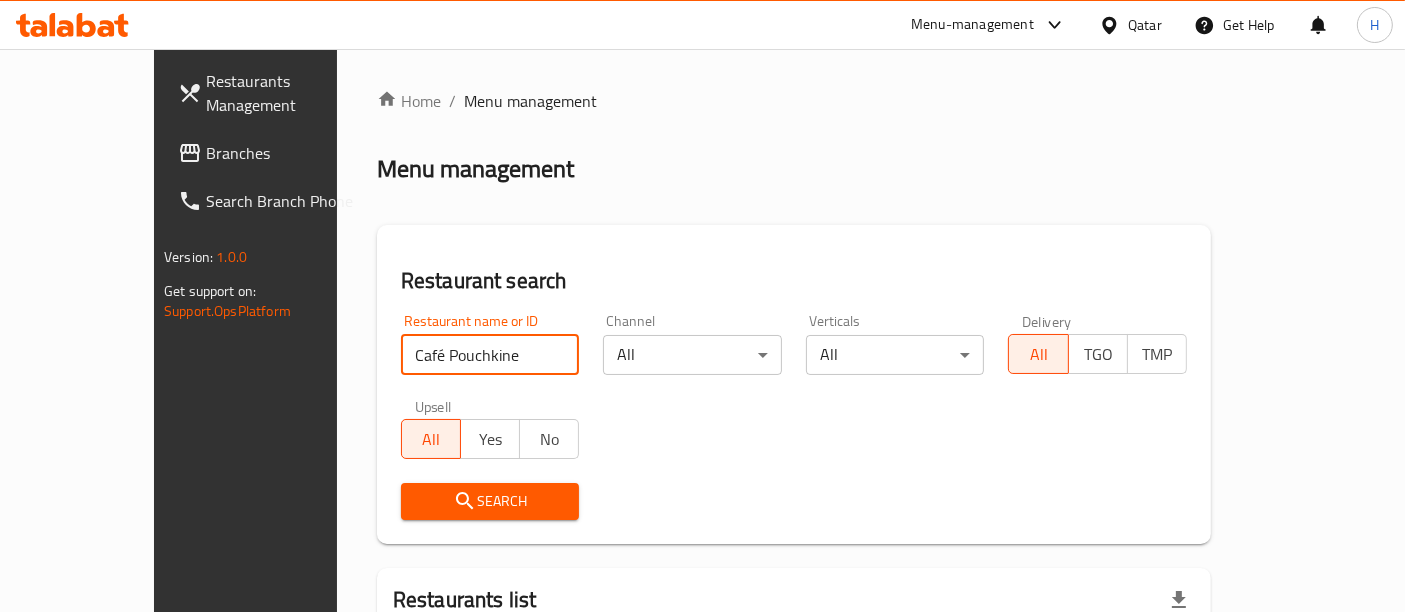 scroll, scrollTop: 203, scrollLeft: 0, axis: vertical 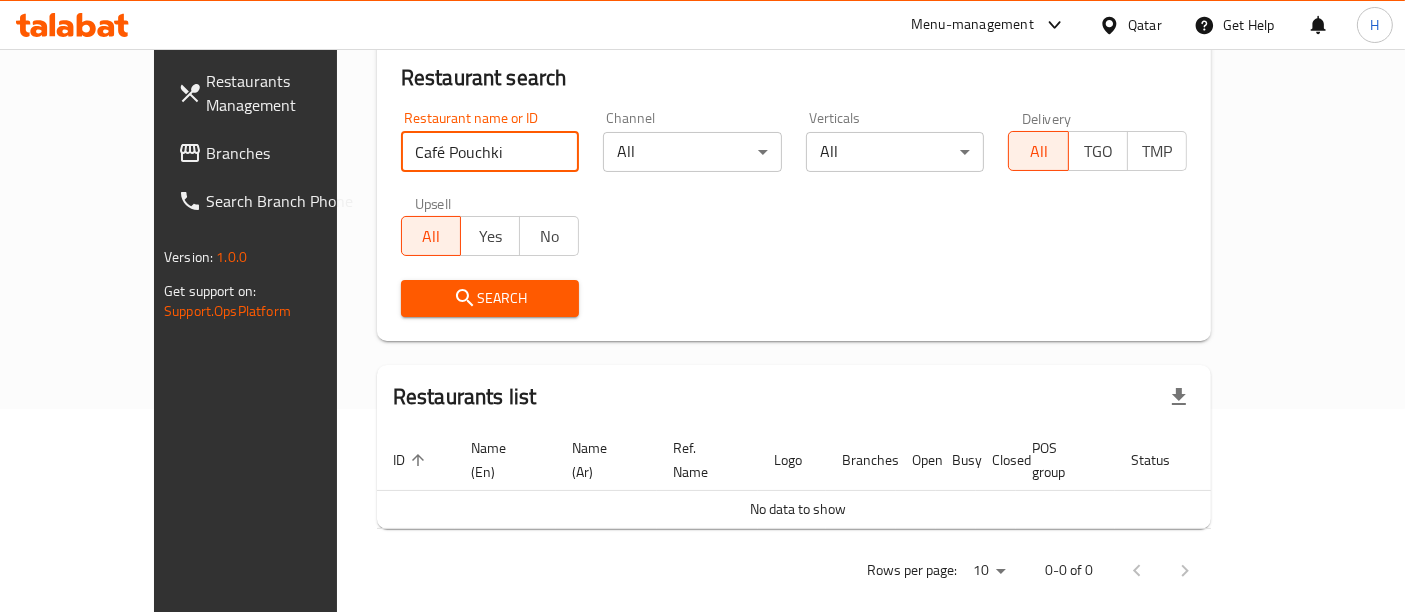 click on "Café Pouchki" at bounding box center (490, 152) 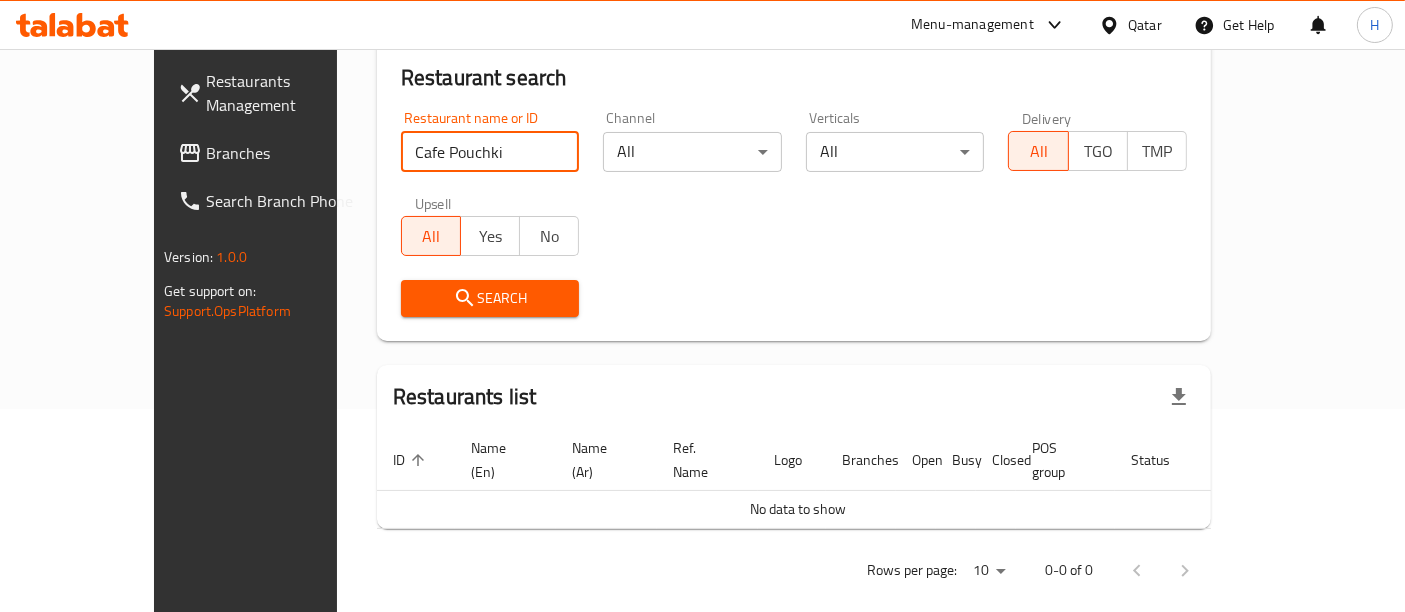click on "Cafe Pouchki" at bounding box center (490, 152) 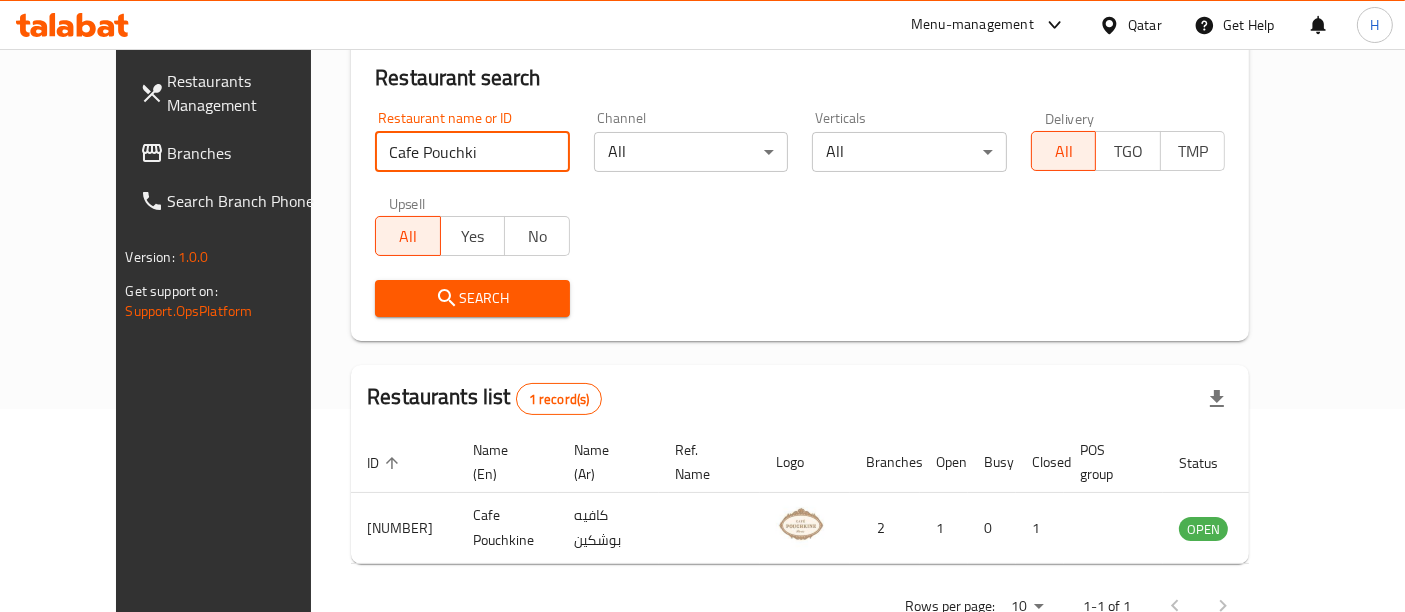 scroll, scrollTop: 240, scrollLeft: 0, axis: vertical 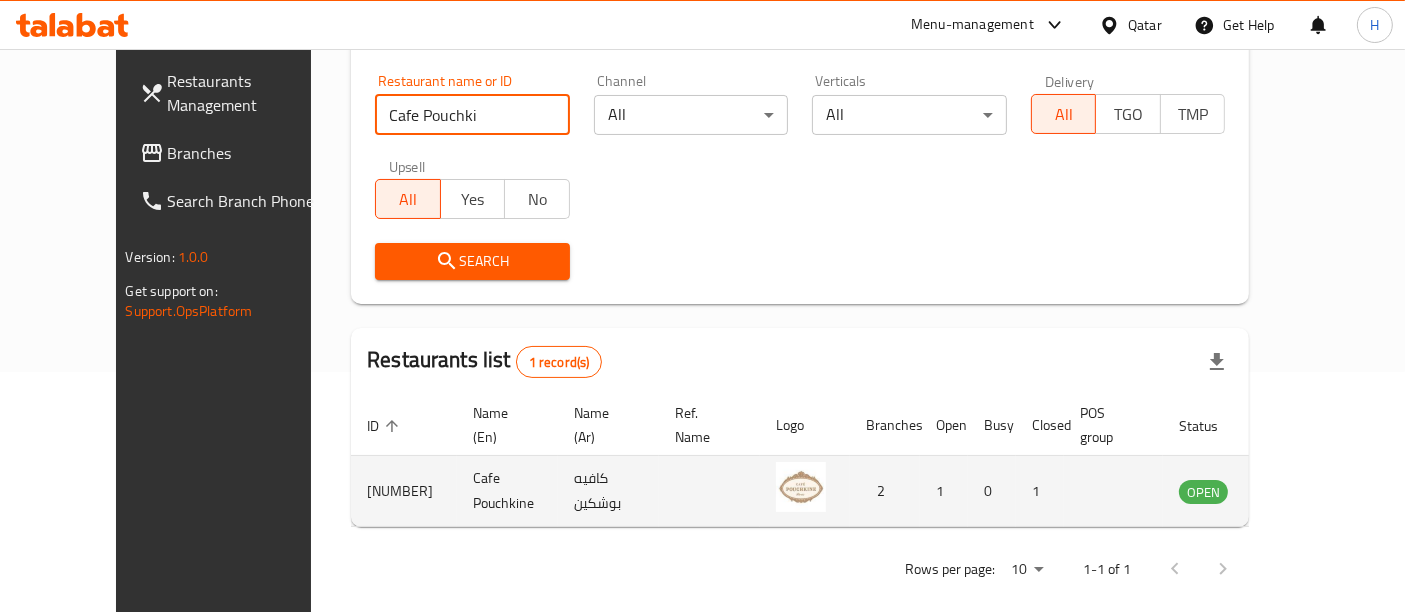 click 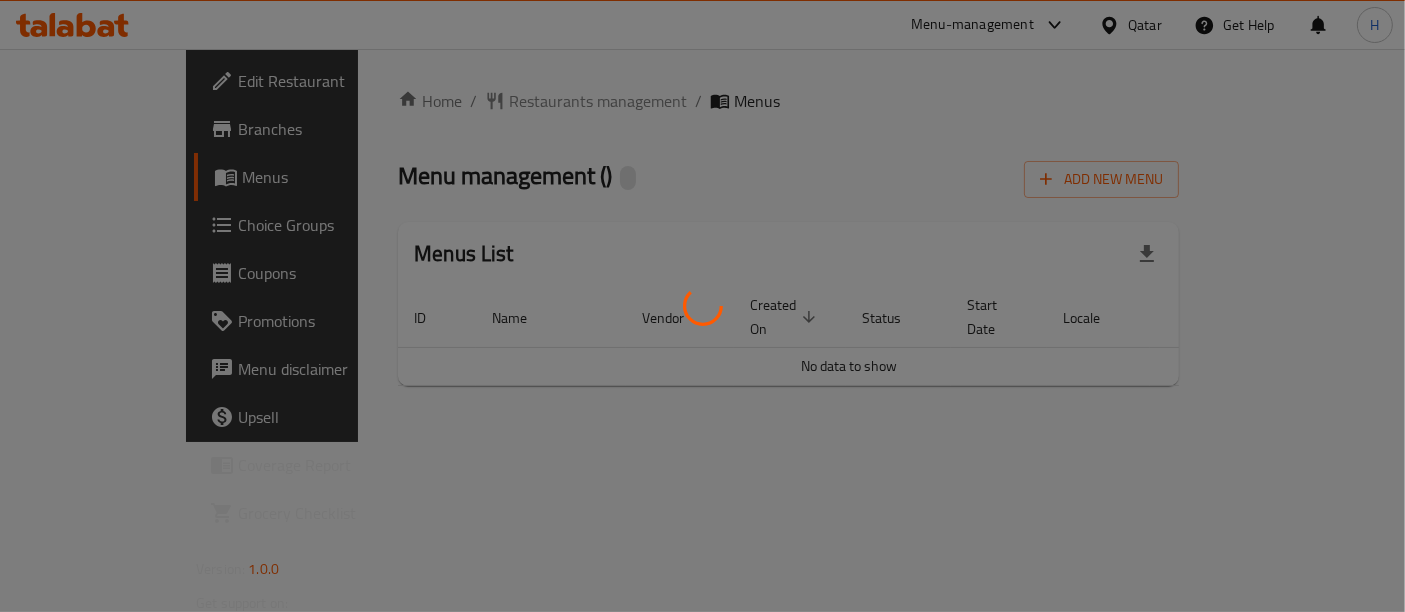 scroll, scrollTop: 0, scrollLeft: 0, axis: both 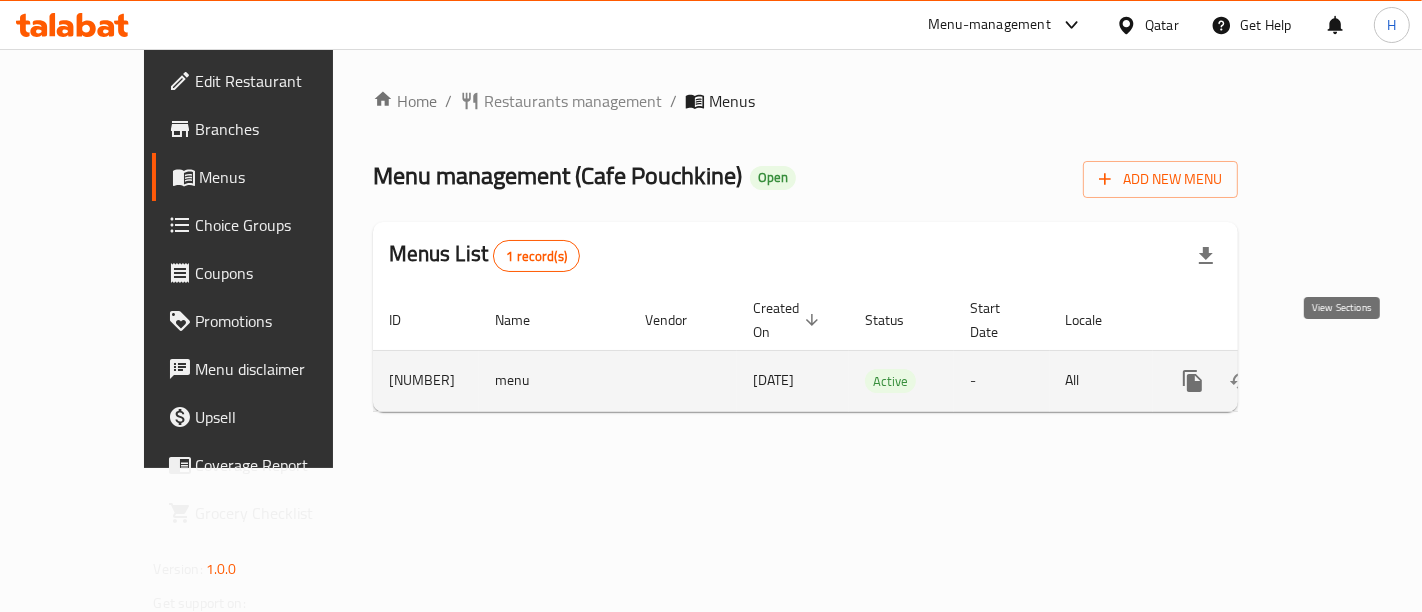 click 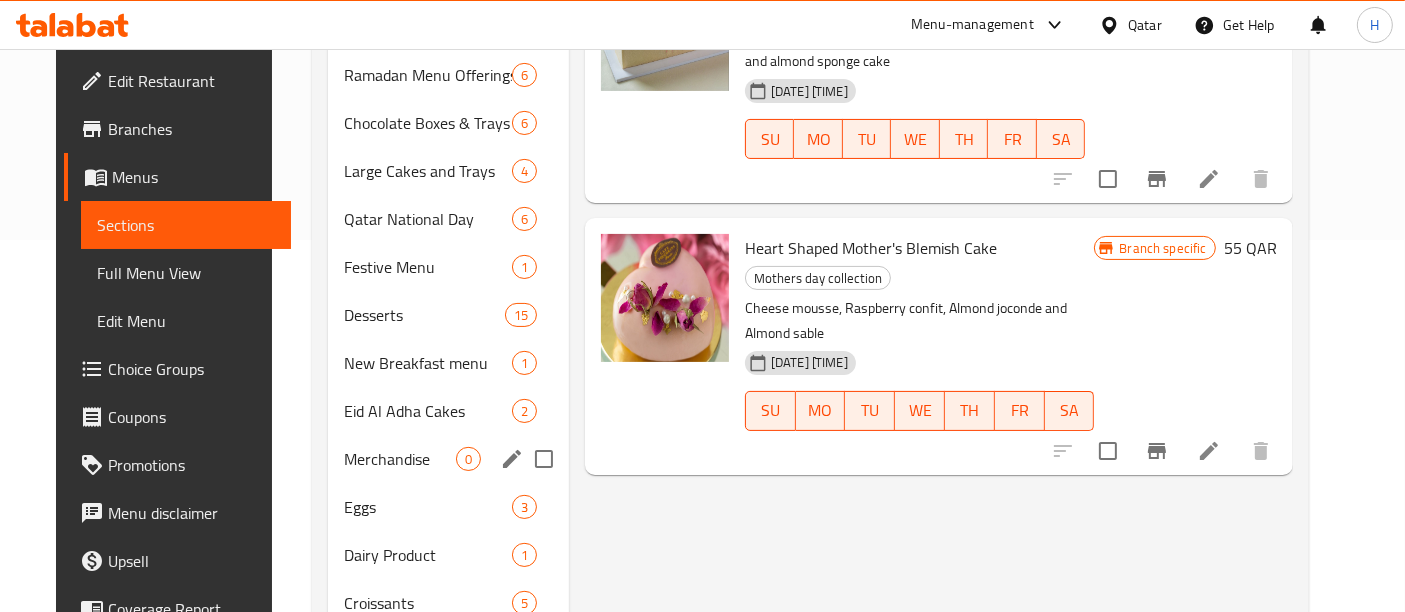 scroll, scrollTop: 371, scrollLeft: 0, axis: vertical 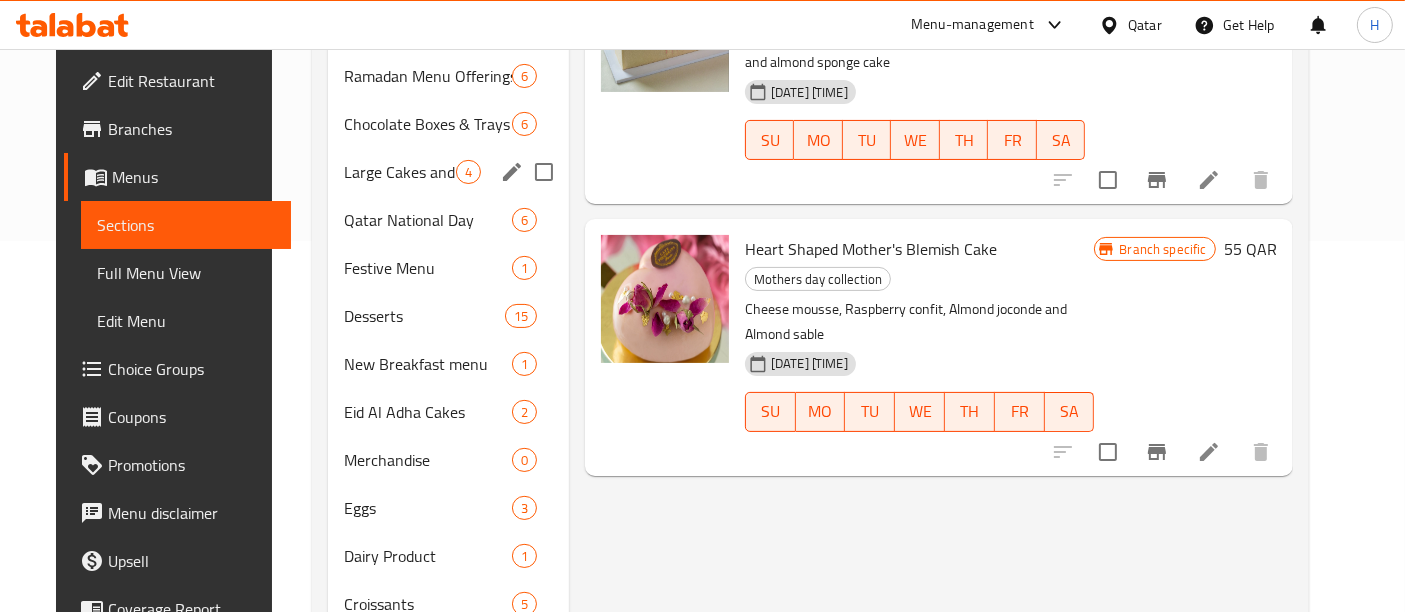 click on "Large Cakes and Trays" at bounding box center (400, 172) 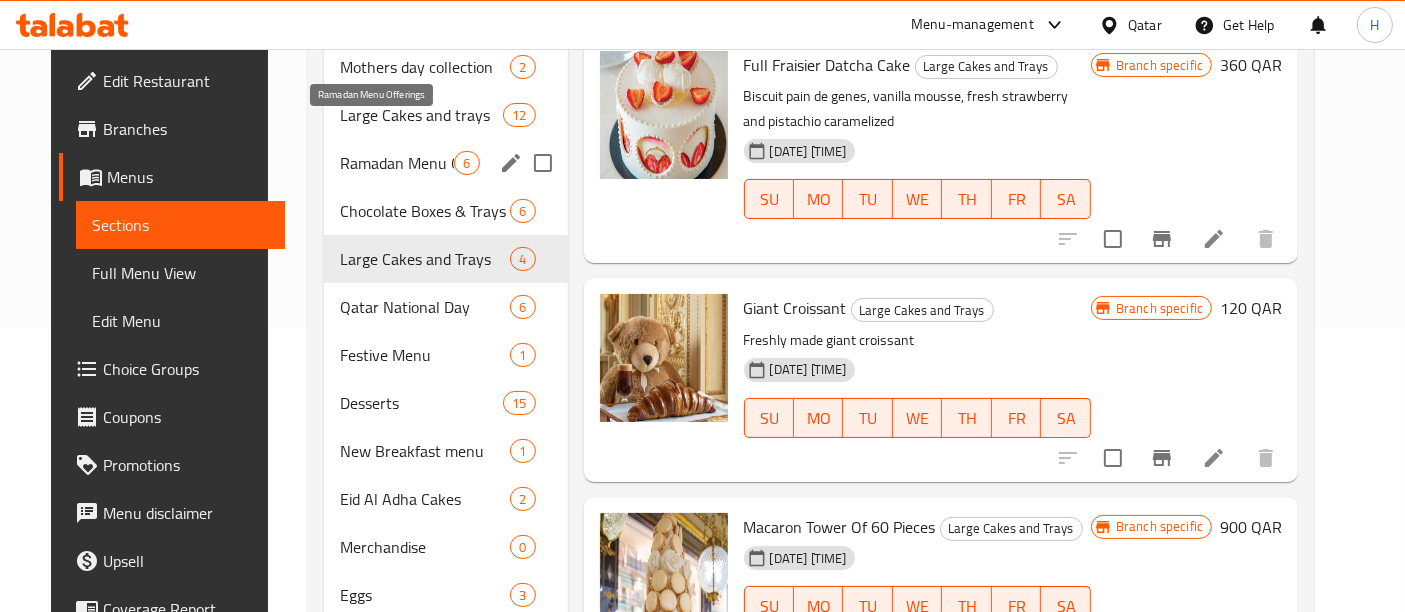 scroll, scrollTop: 283, scrollLeft: 0, axis: vertical 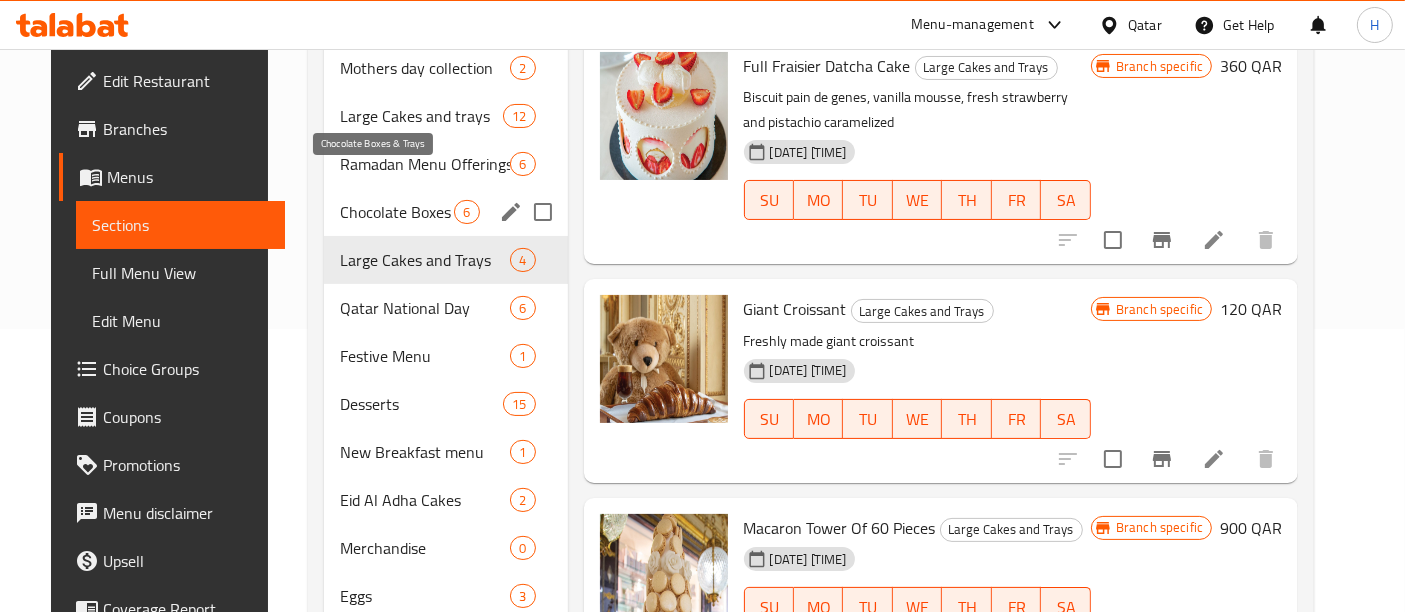 click on "Chocolate Boxes & Trays" at bounding box center [397, 212] 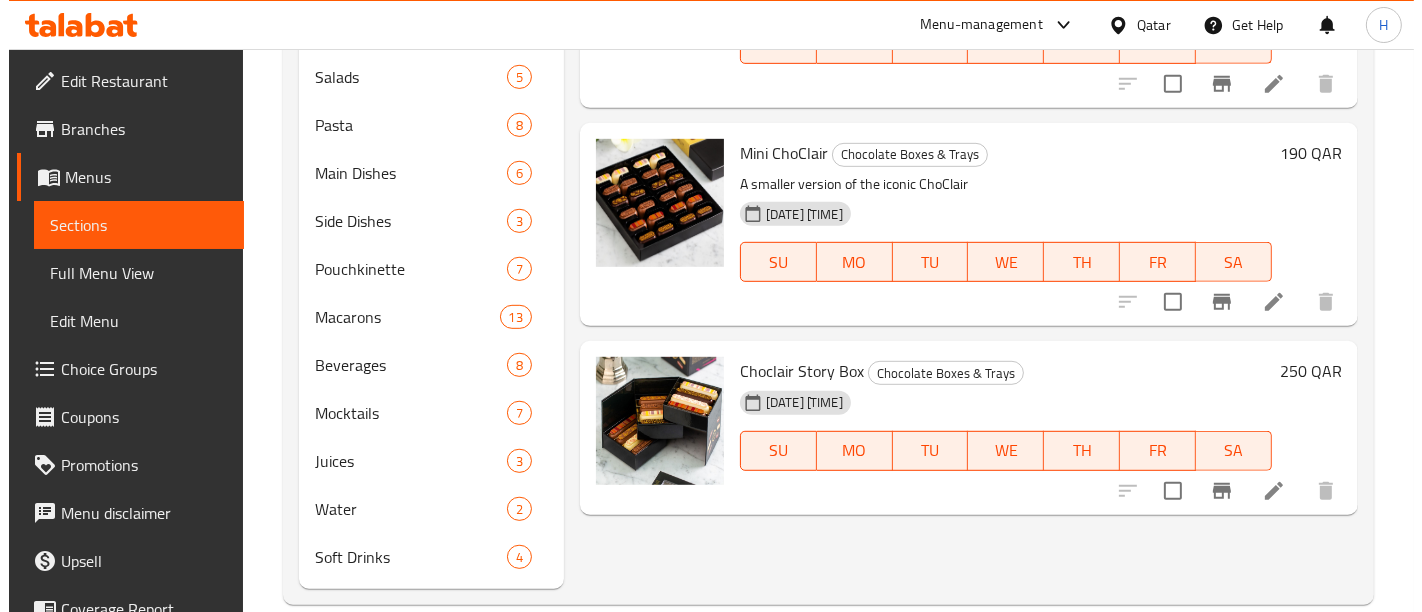 scroll, scrollTop: 1091, scrollLeft: 0, axis: vertical 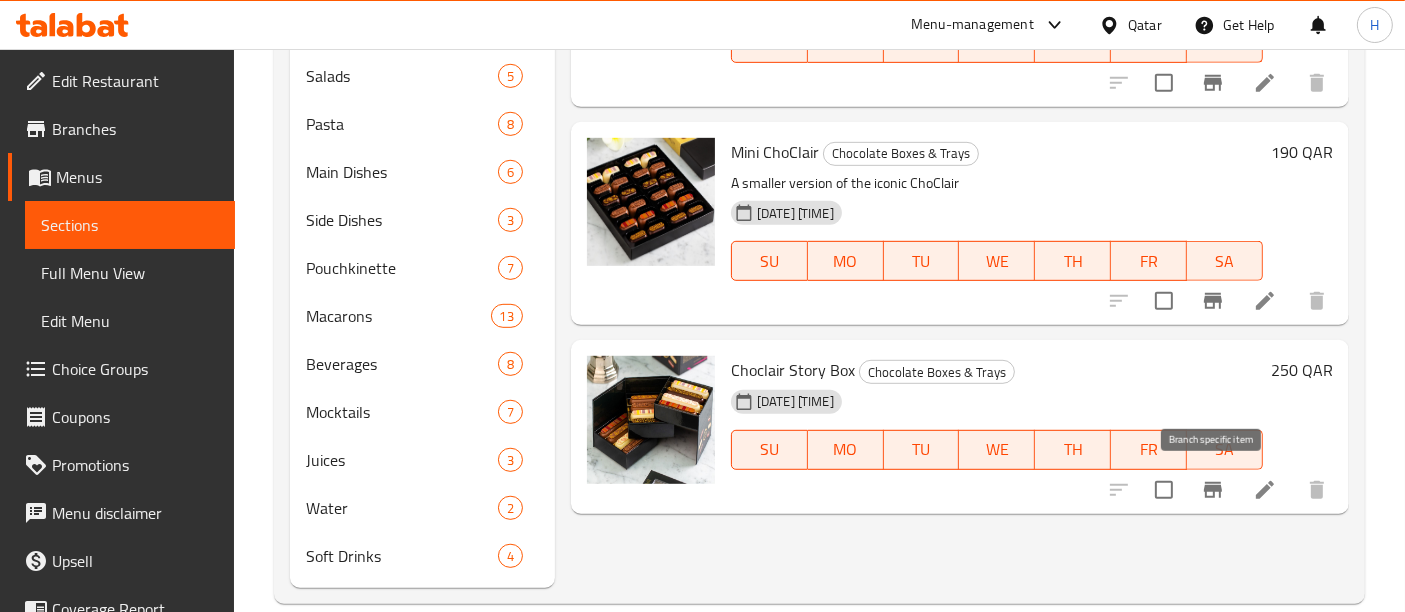 click 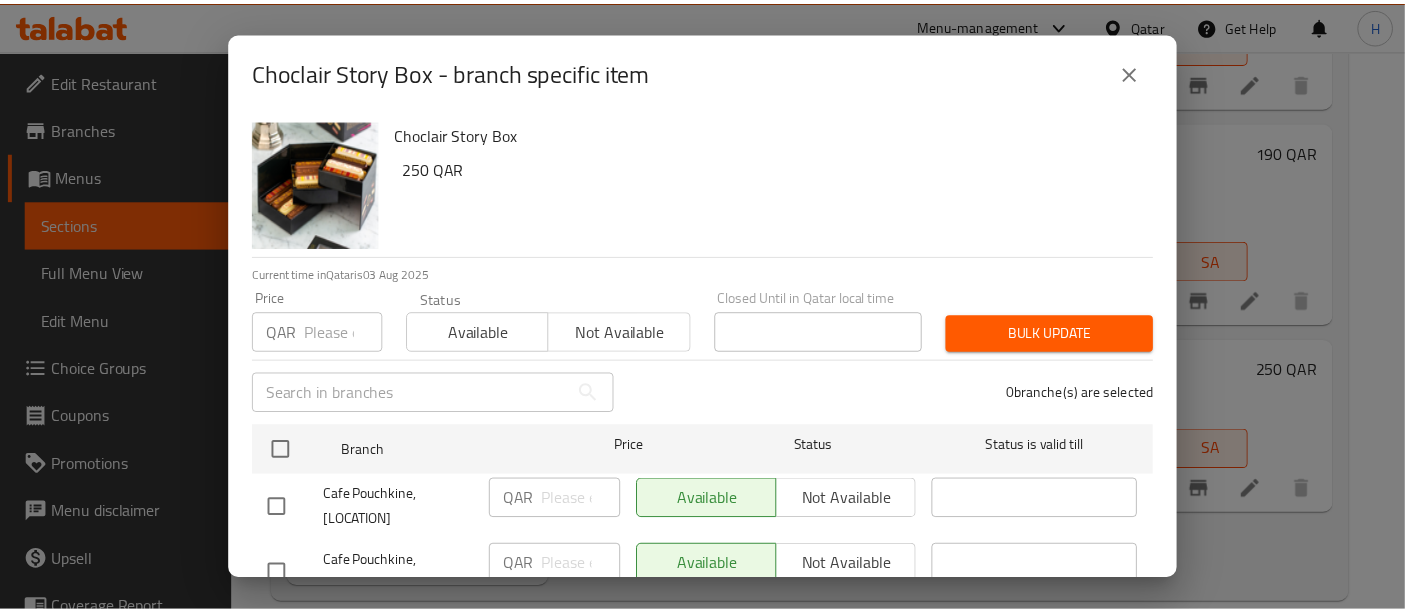 scroll, scrollTop: 79, scrollLeft: 0, axis: vertical 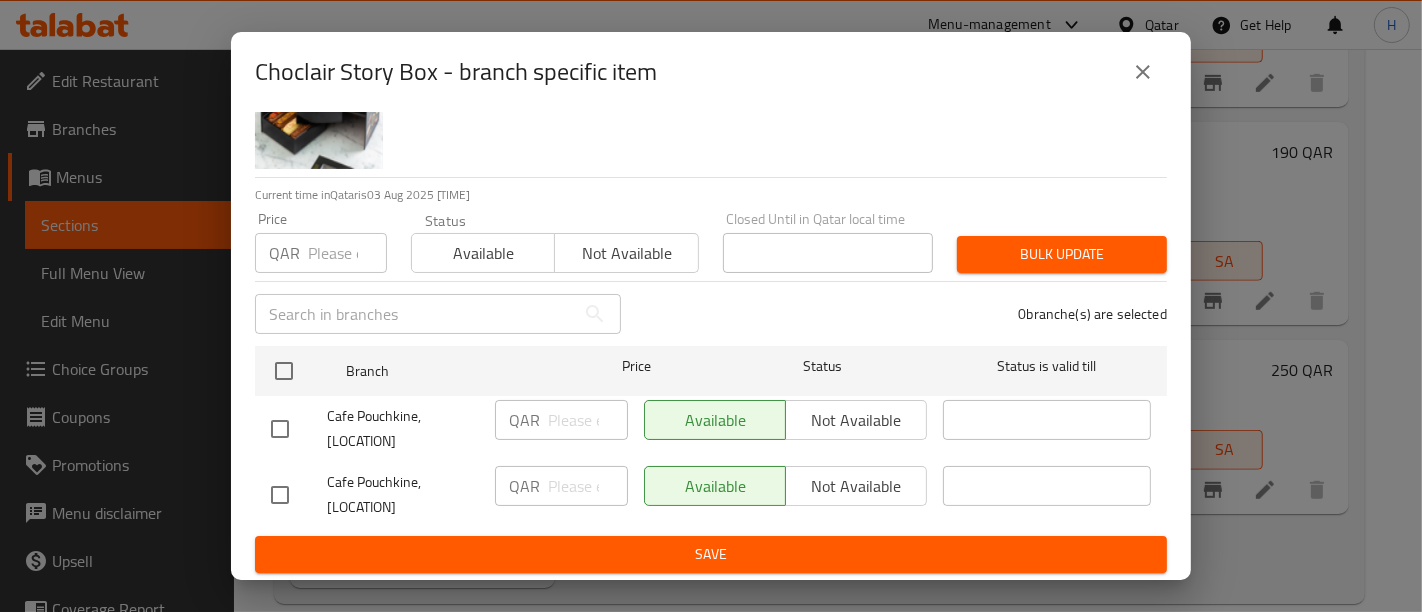 click 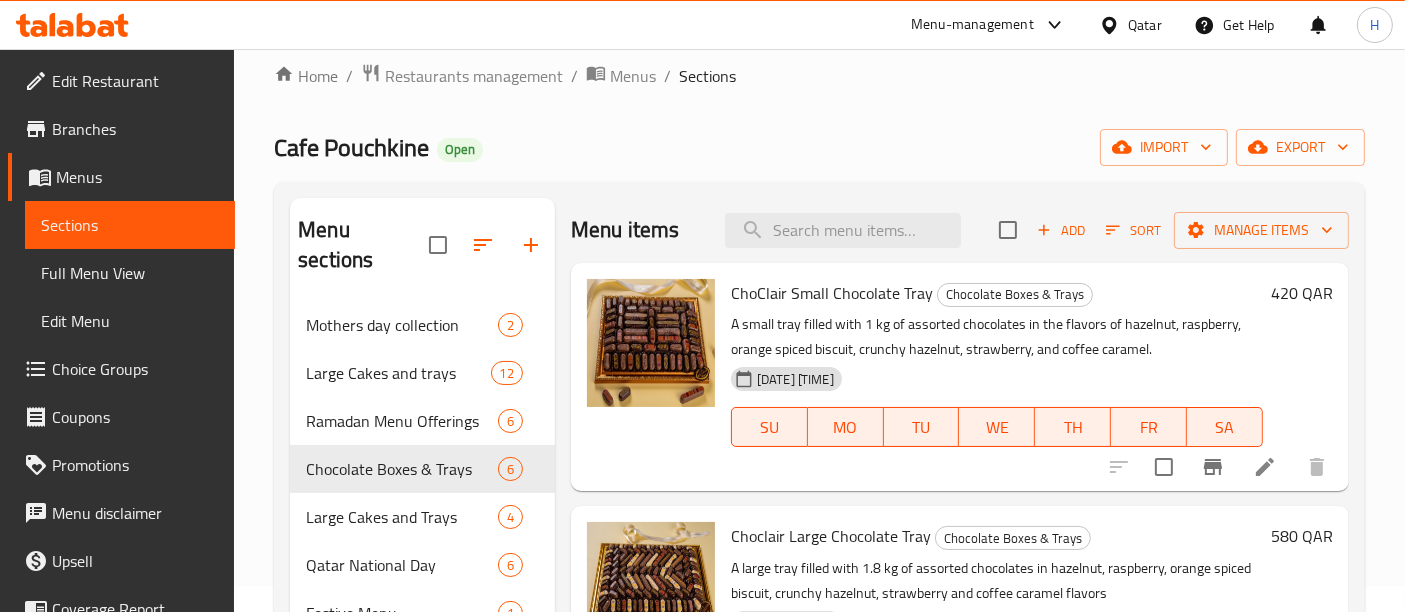 scroll, scrollTop: 0, scrollLeft: 0, axis: both 